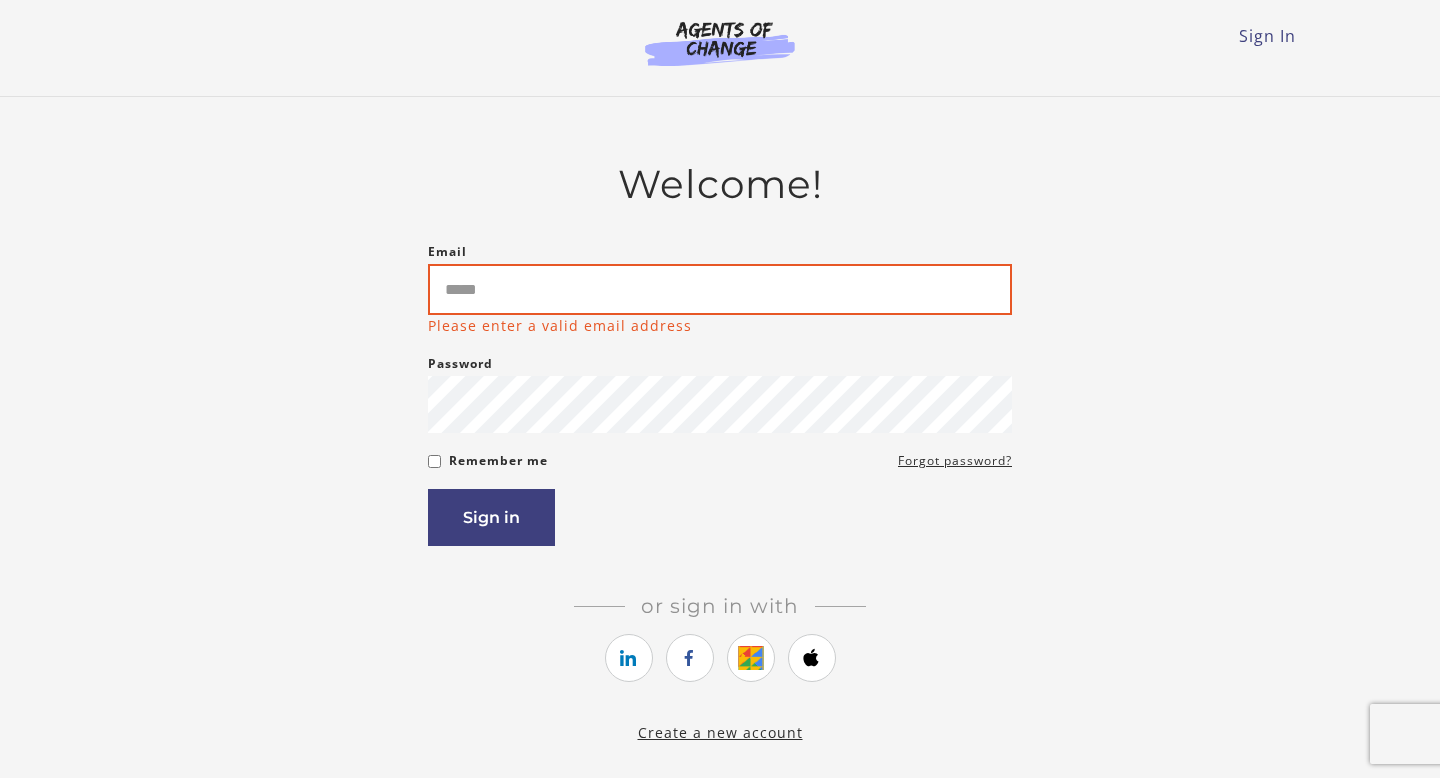 scroll, scrollTop: 0, scrollLeft: 0, axis: both 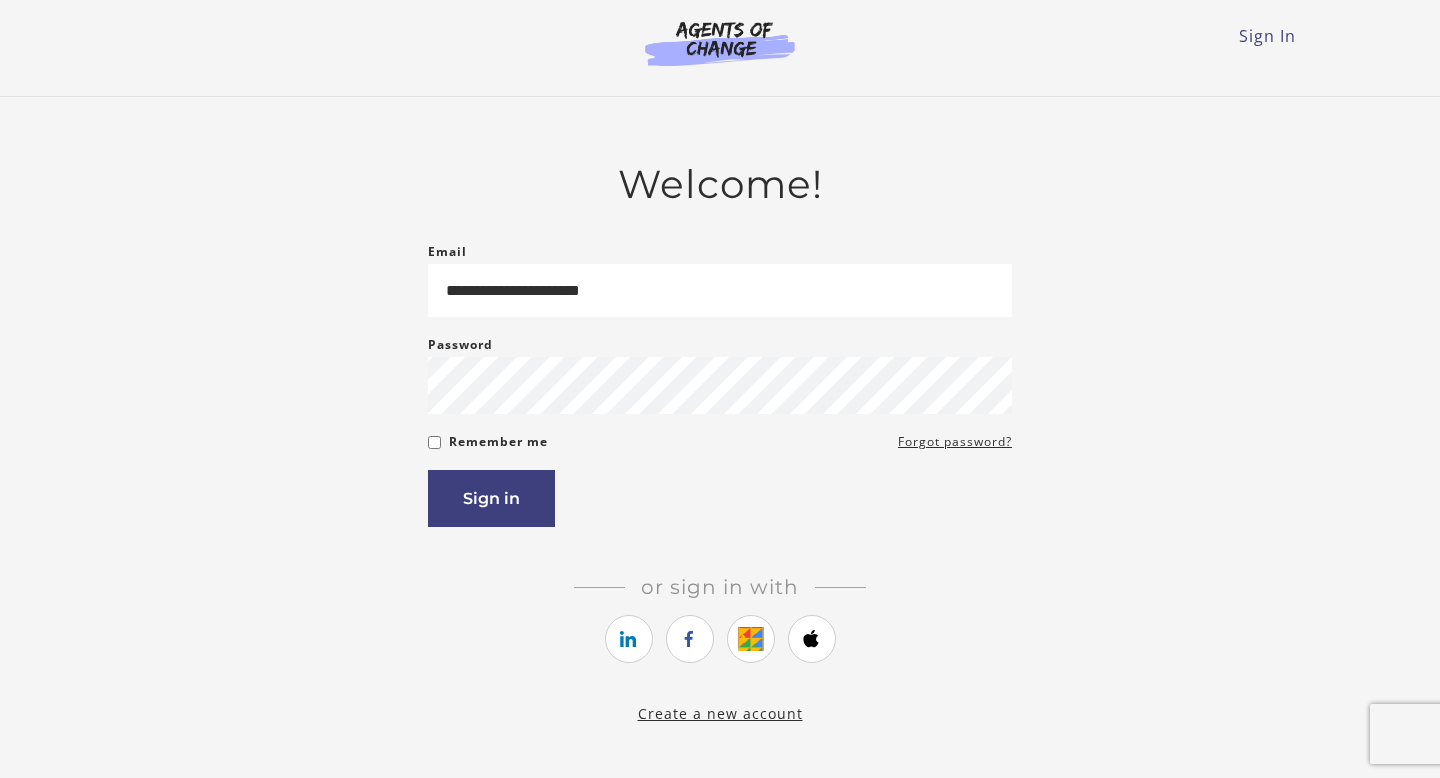 click on "**********" at bounding box center (720, 384) 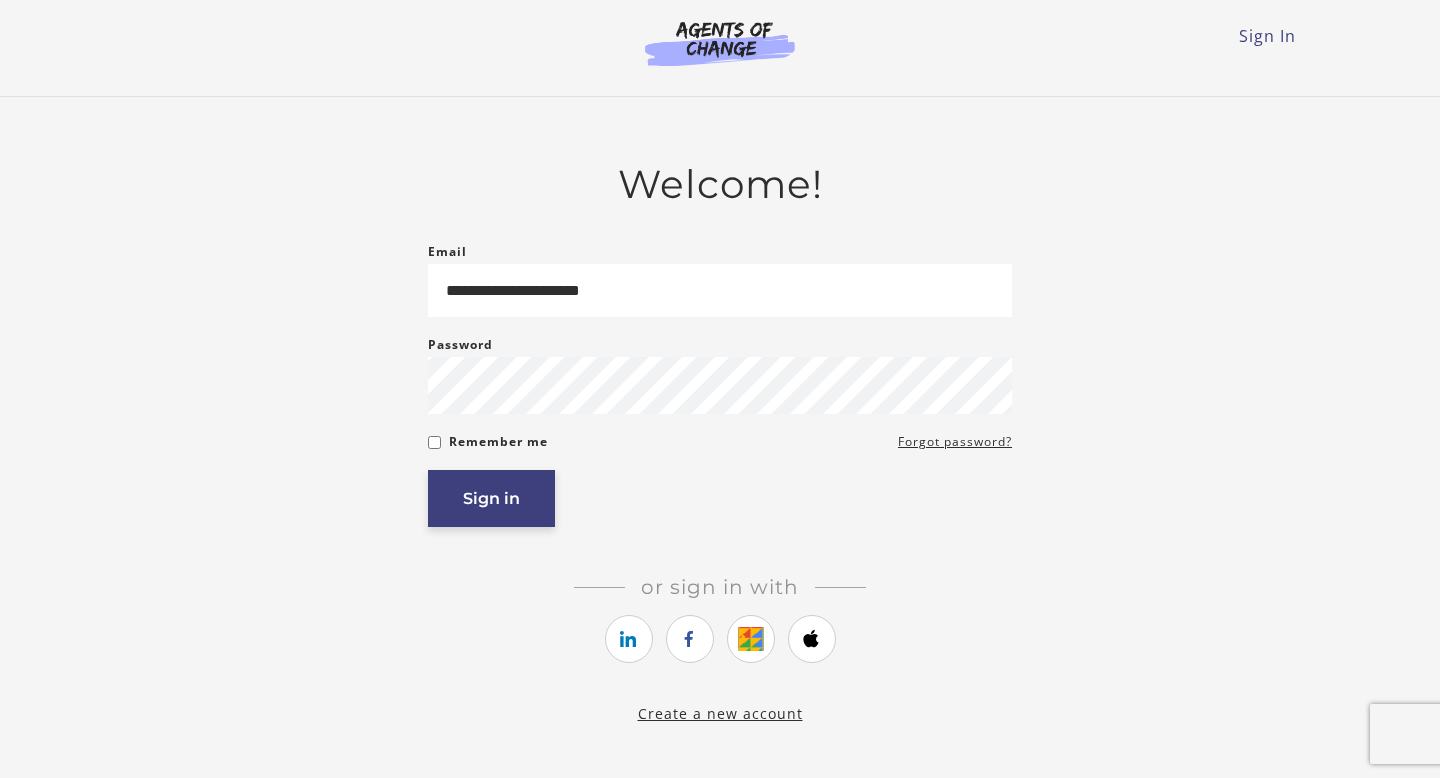 click on "Sign in" at bounding box center [491, 498] 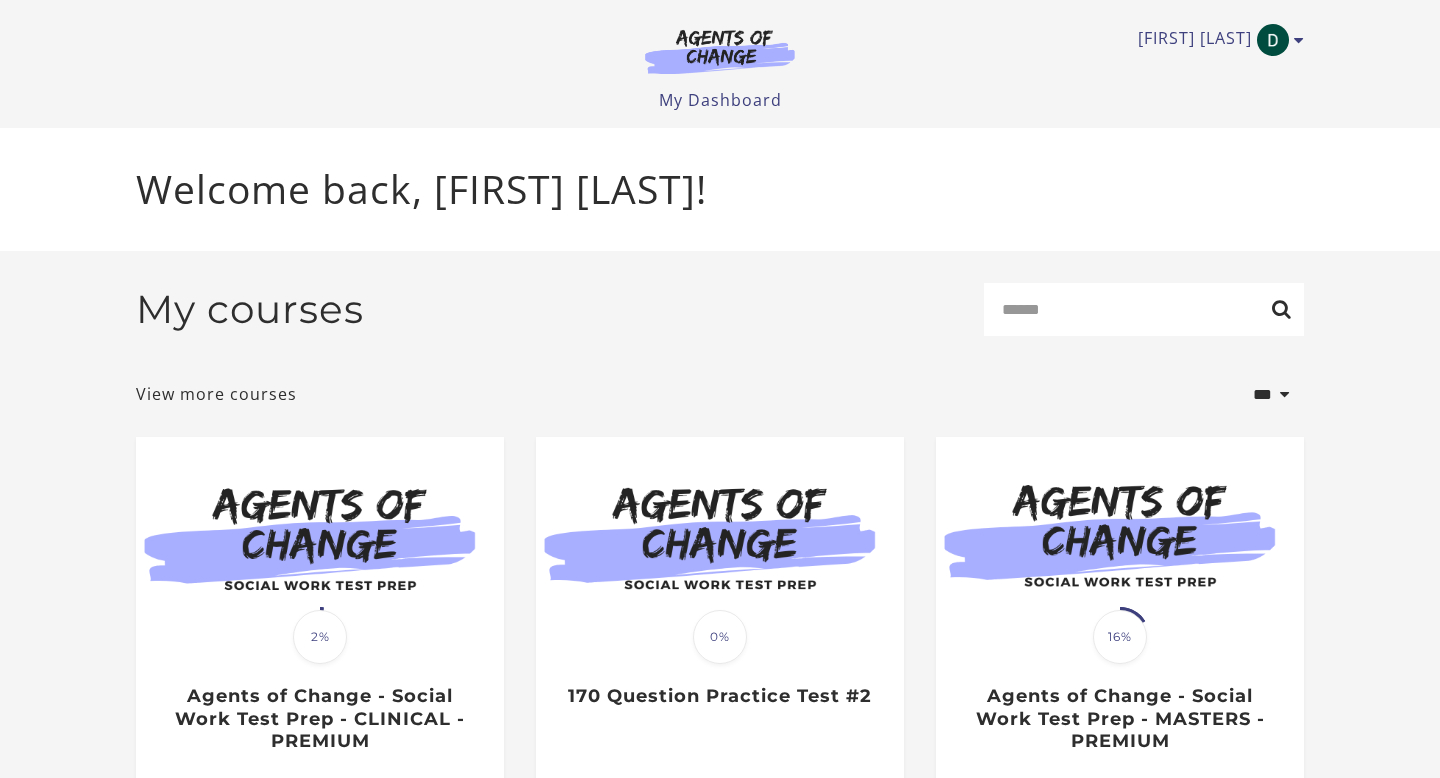 scroll, scrollTop: 0, scrollLeft: 0, axis: both 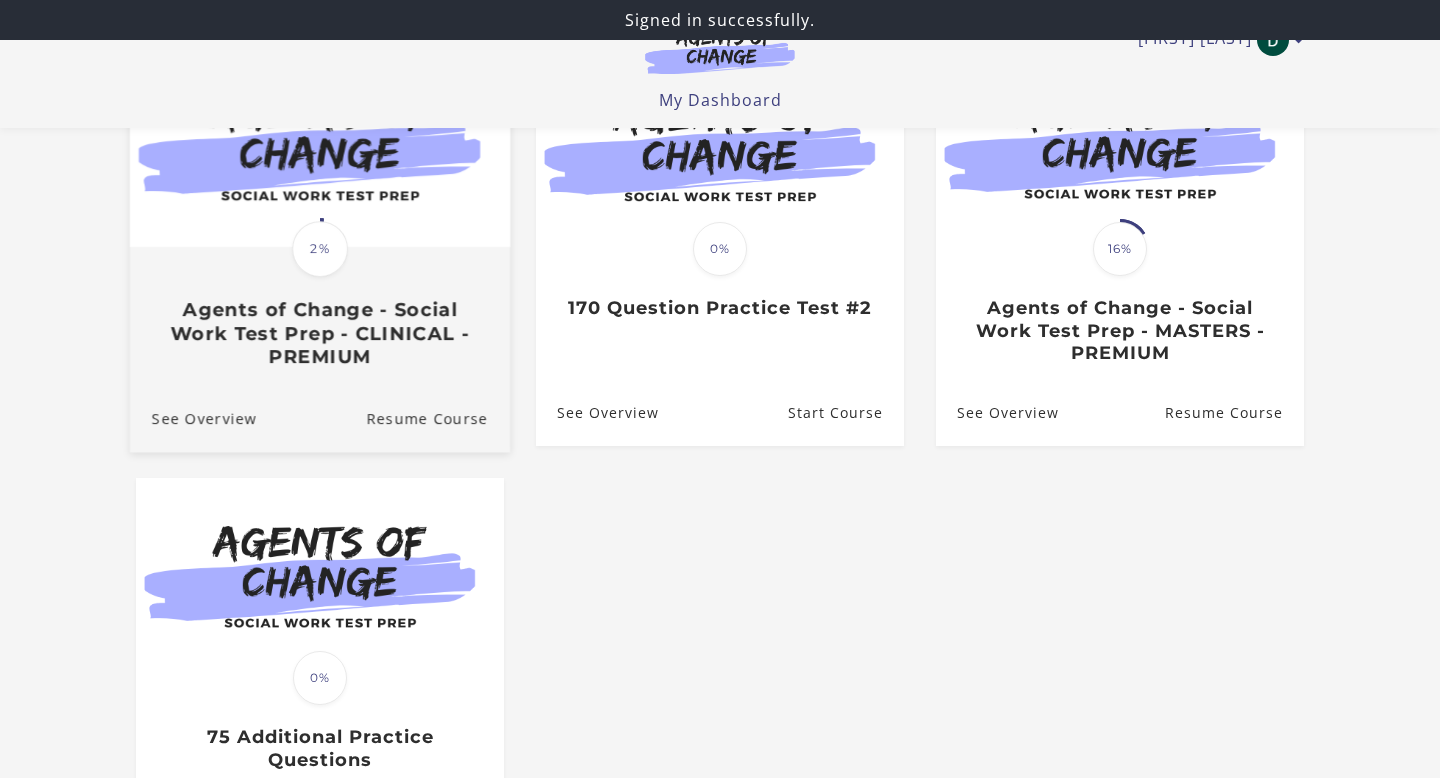 click on "Agents of Change - Social Work Test Prep - CLINICAL - PREMIUM" at bounding box center (320, 334) 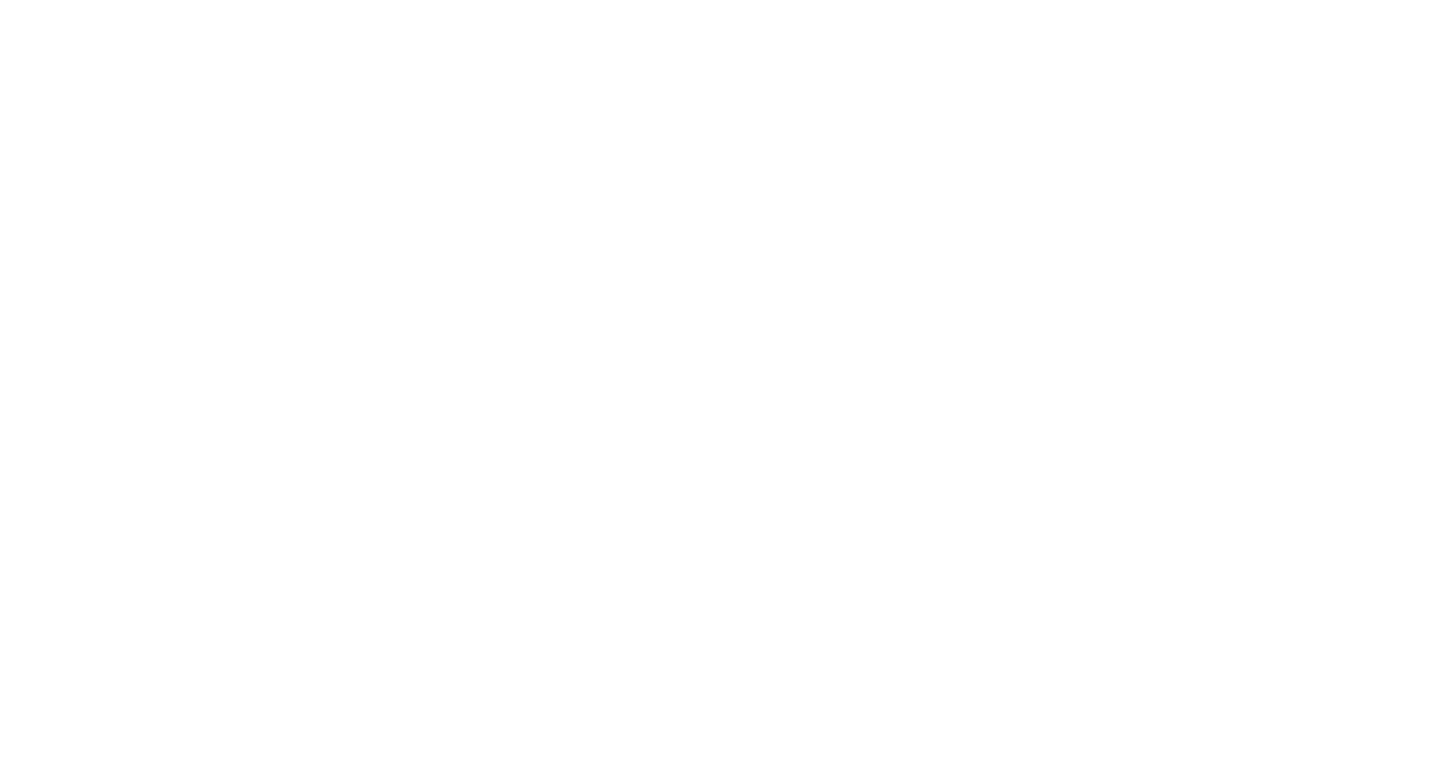 scroll, scrollTop: 0, scrollLeft: 0, axis: both 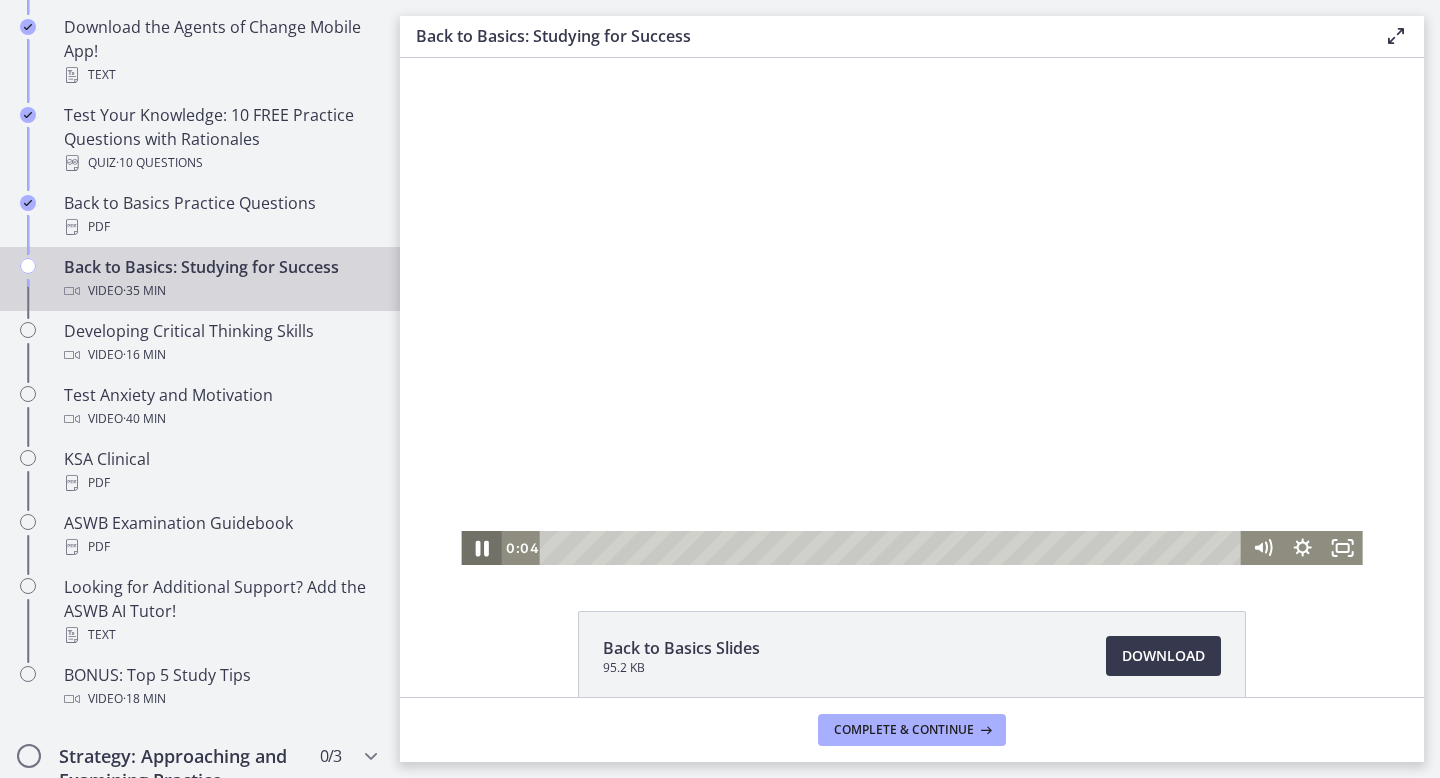 click 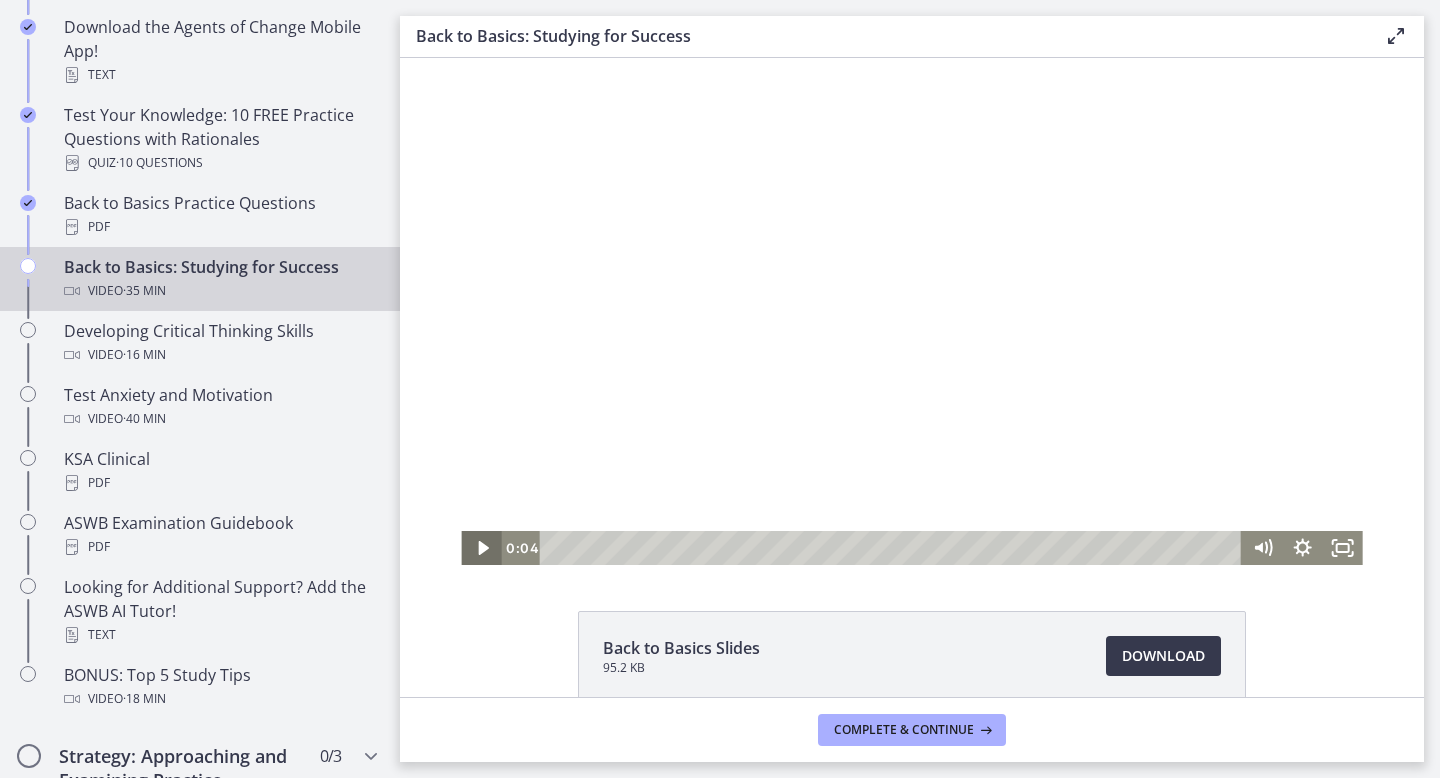 click 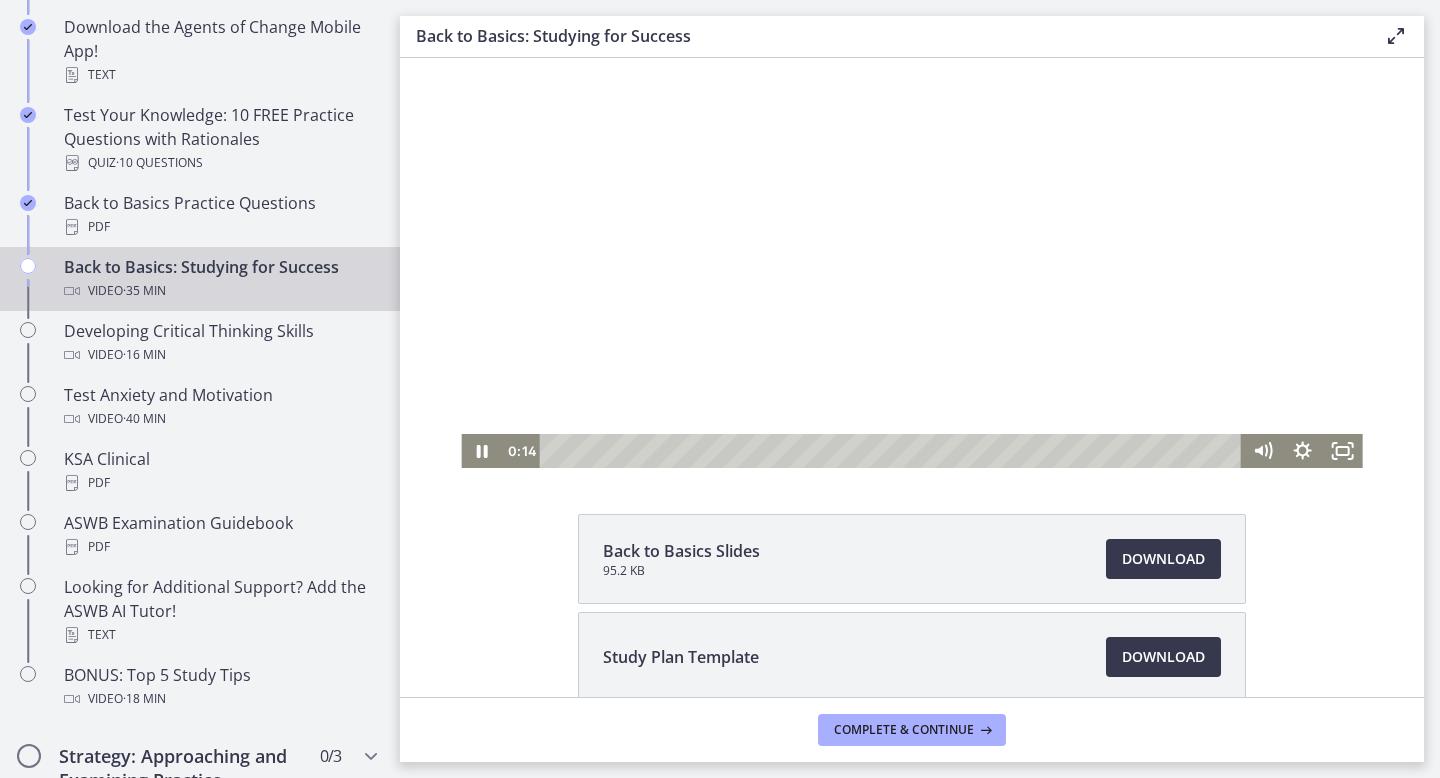 scroll, scrollTop: 85, scrollLeft: 0, axis: vertical 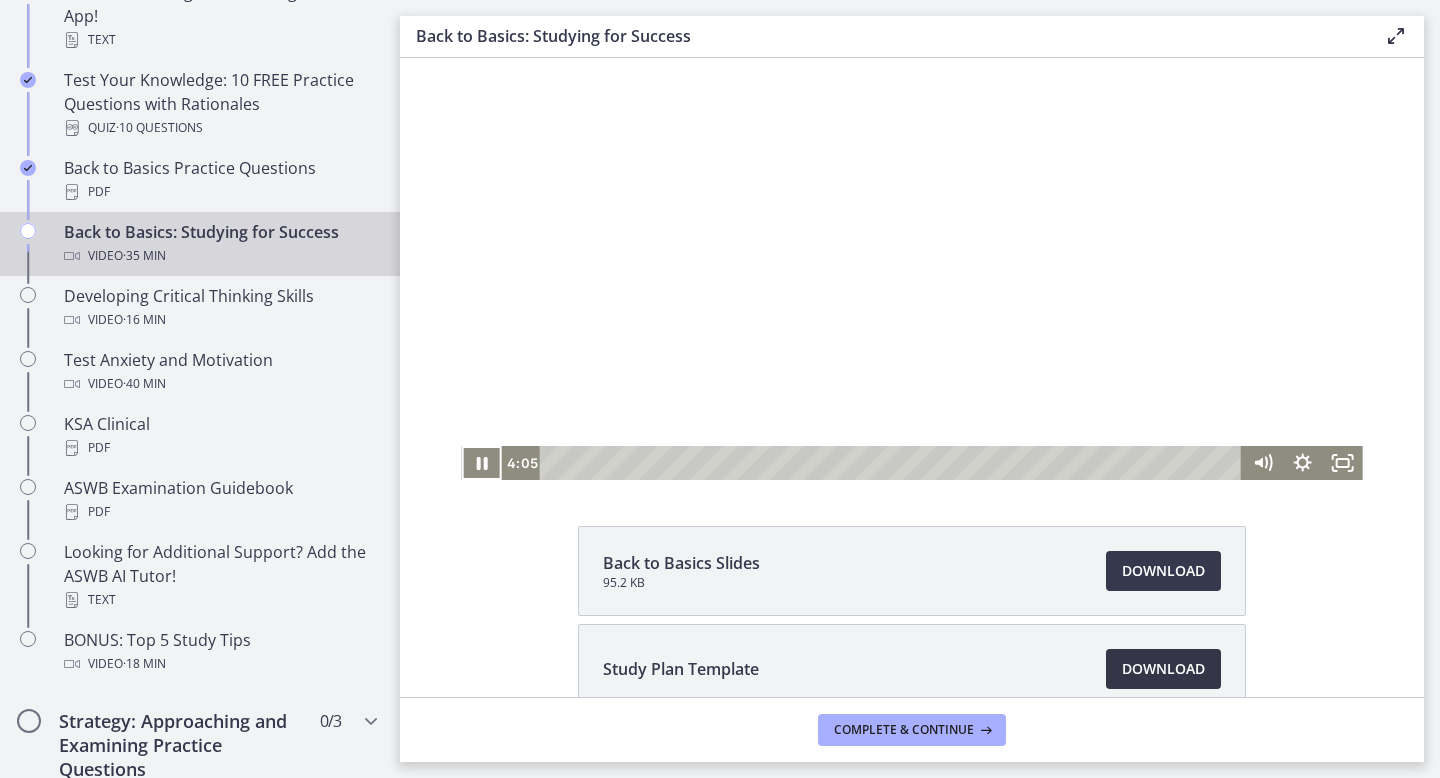 click on "Download
Opens in a new window" at bounding box center [1163, 669] 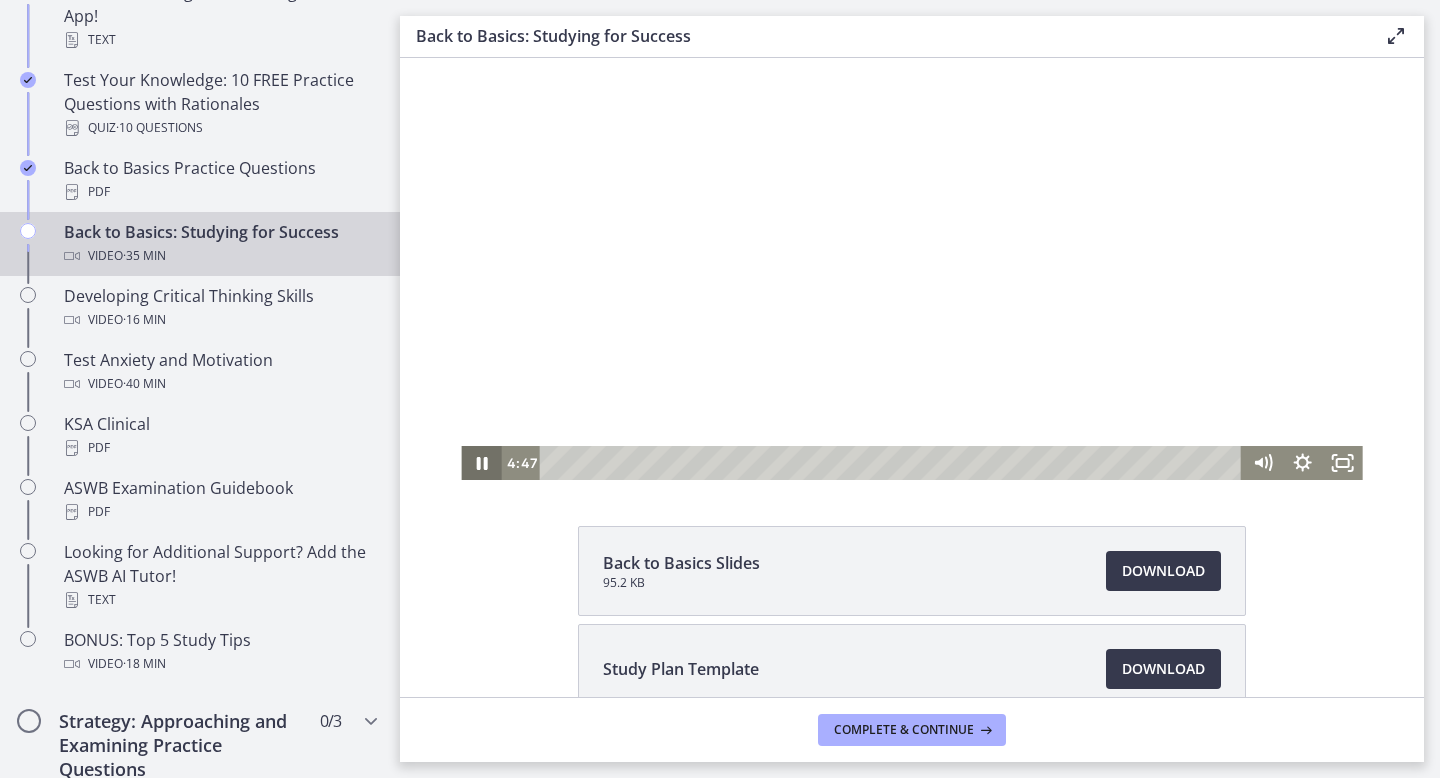 click 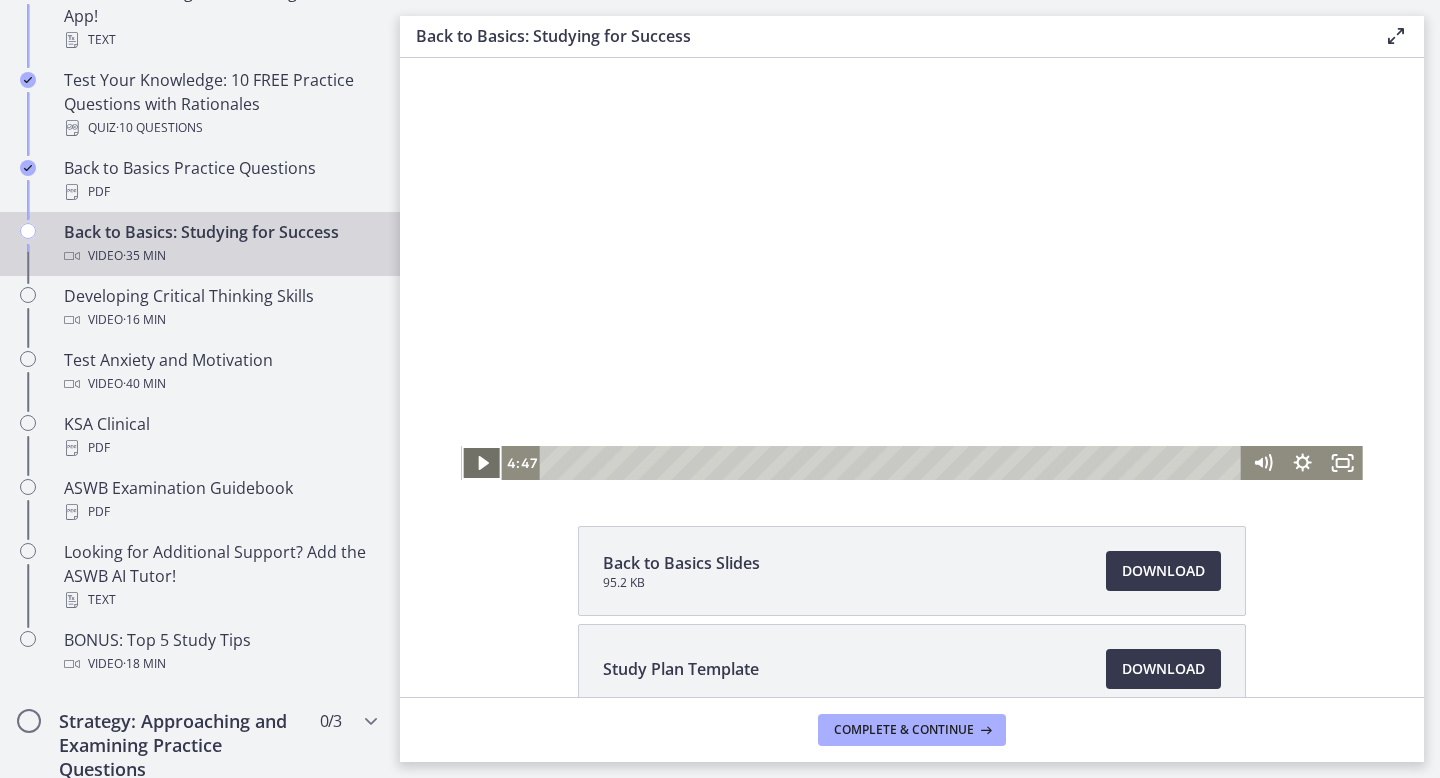 click 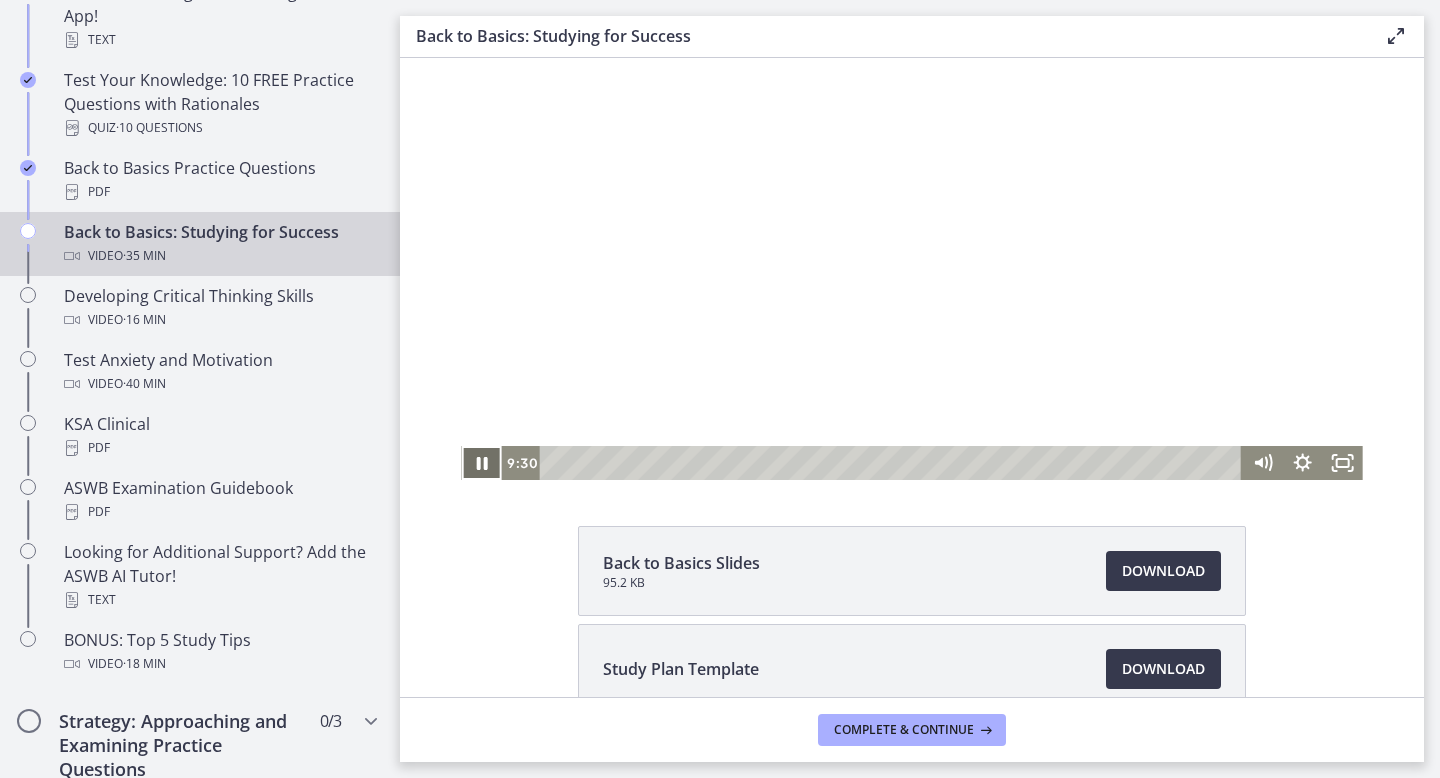 click 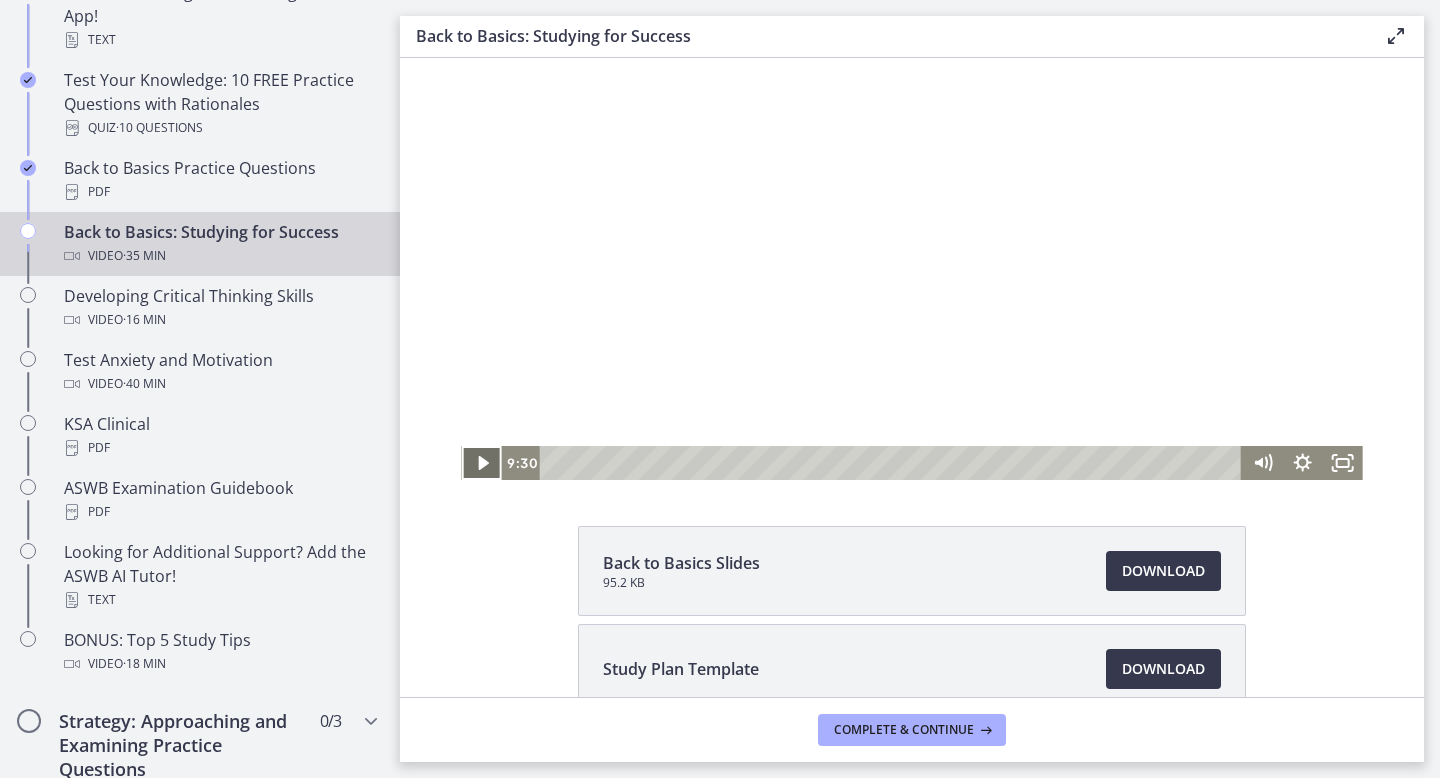 click 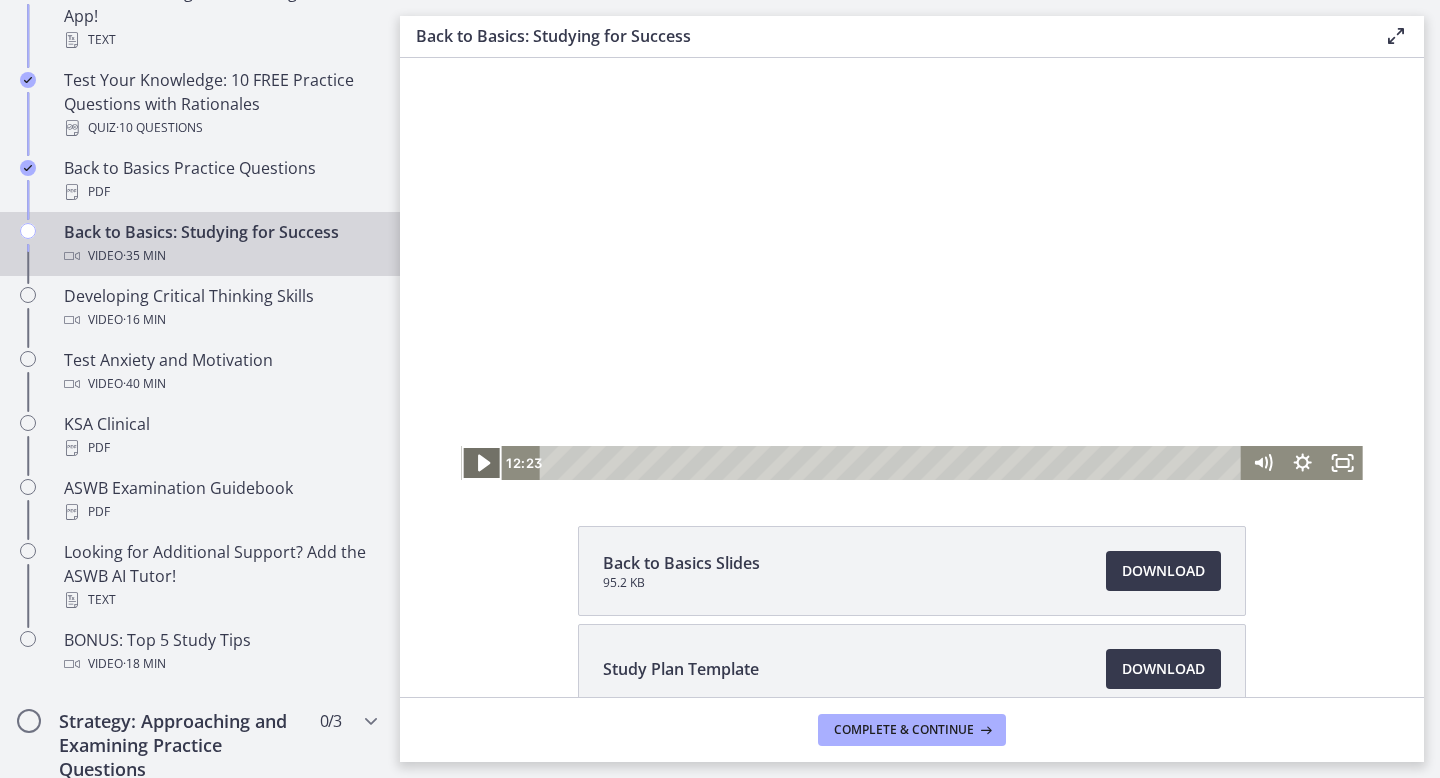 click 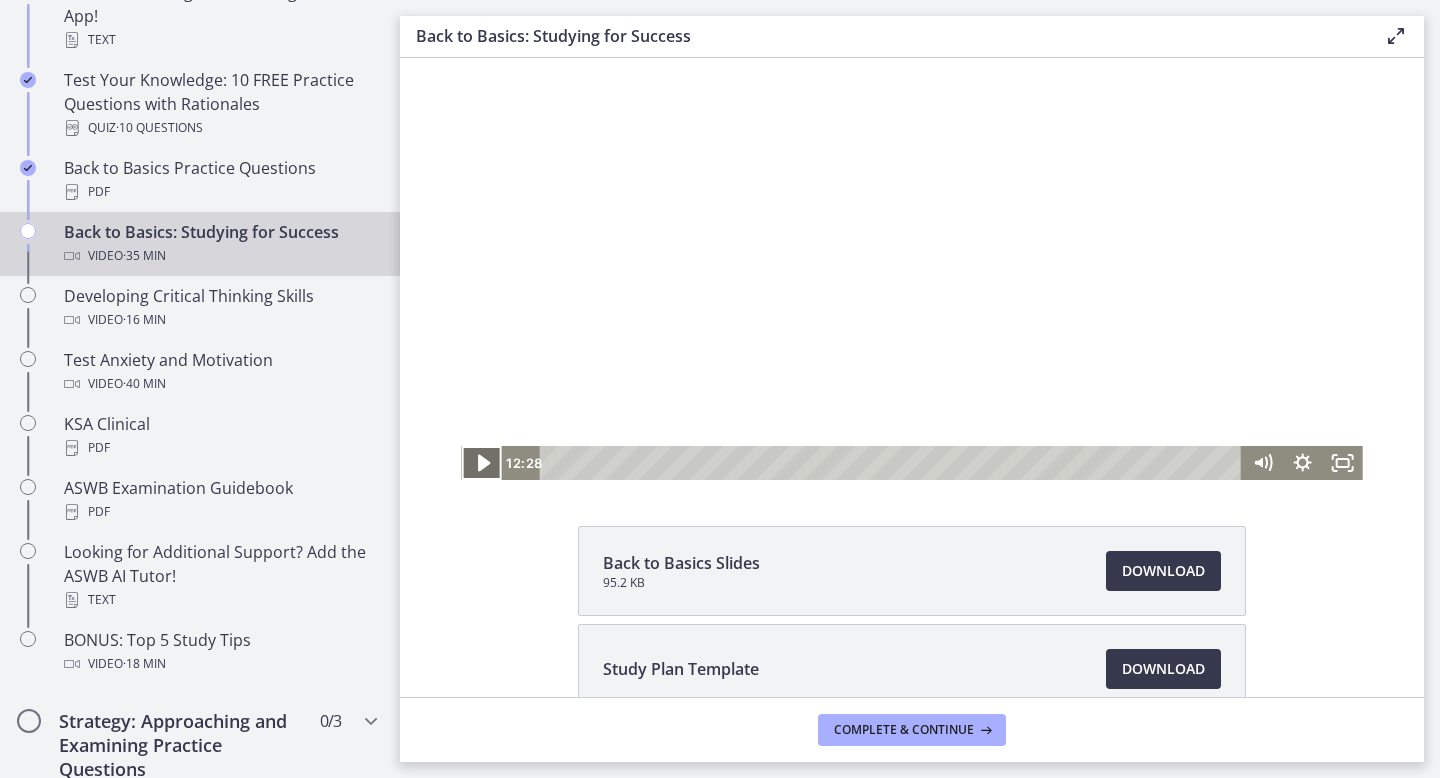 click 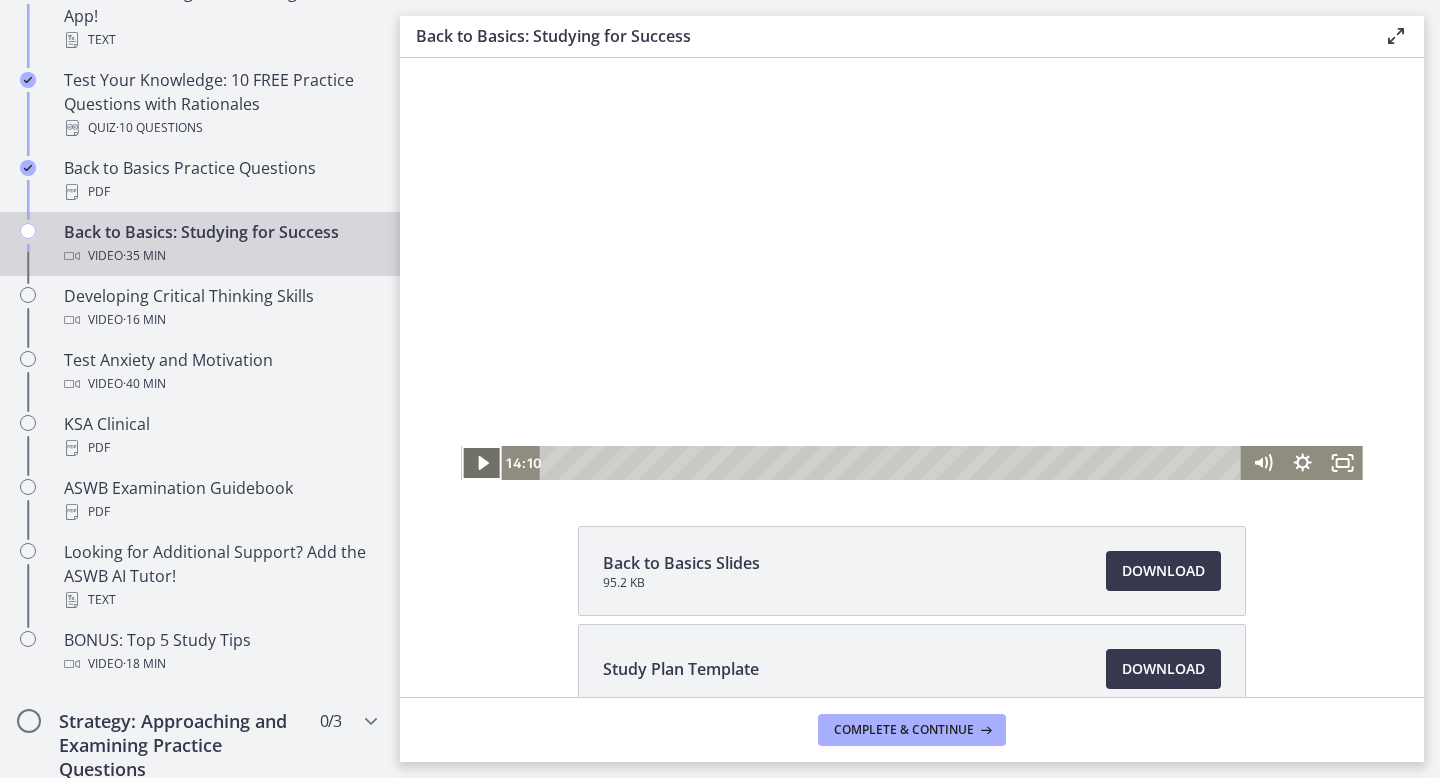 click 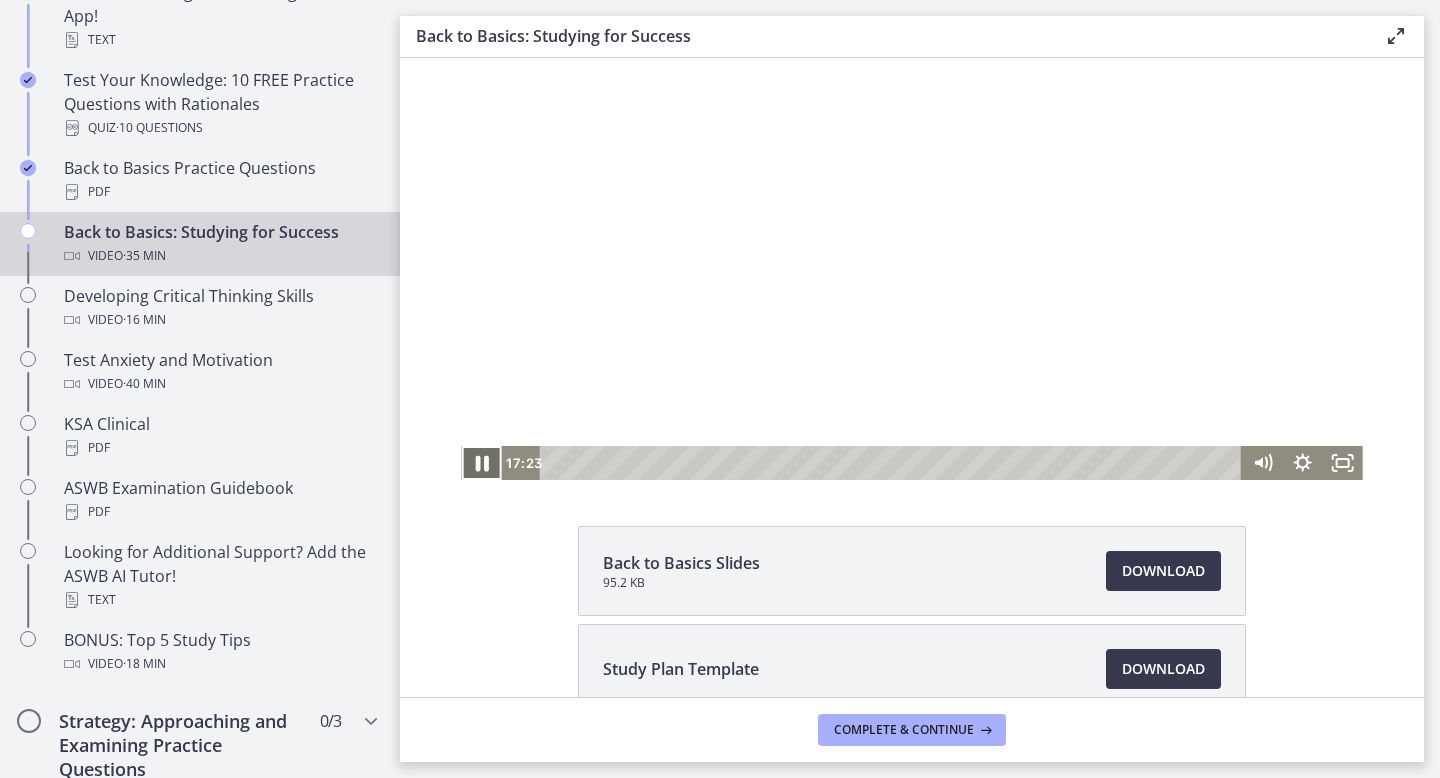 click 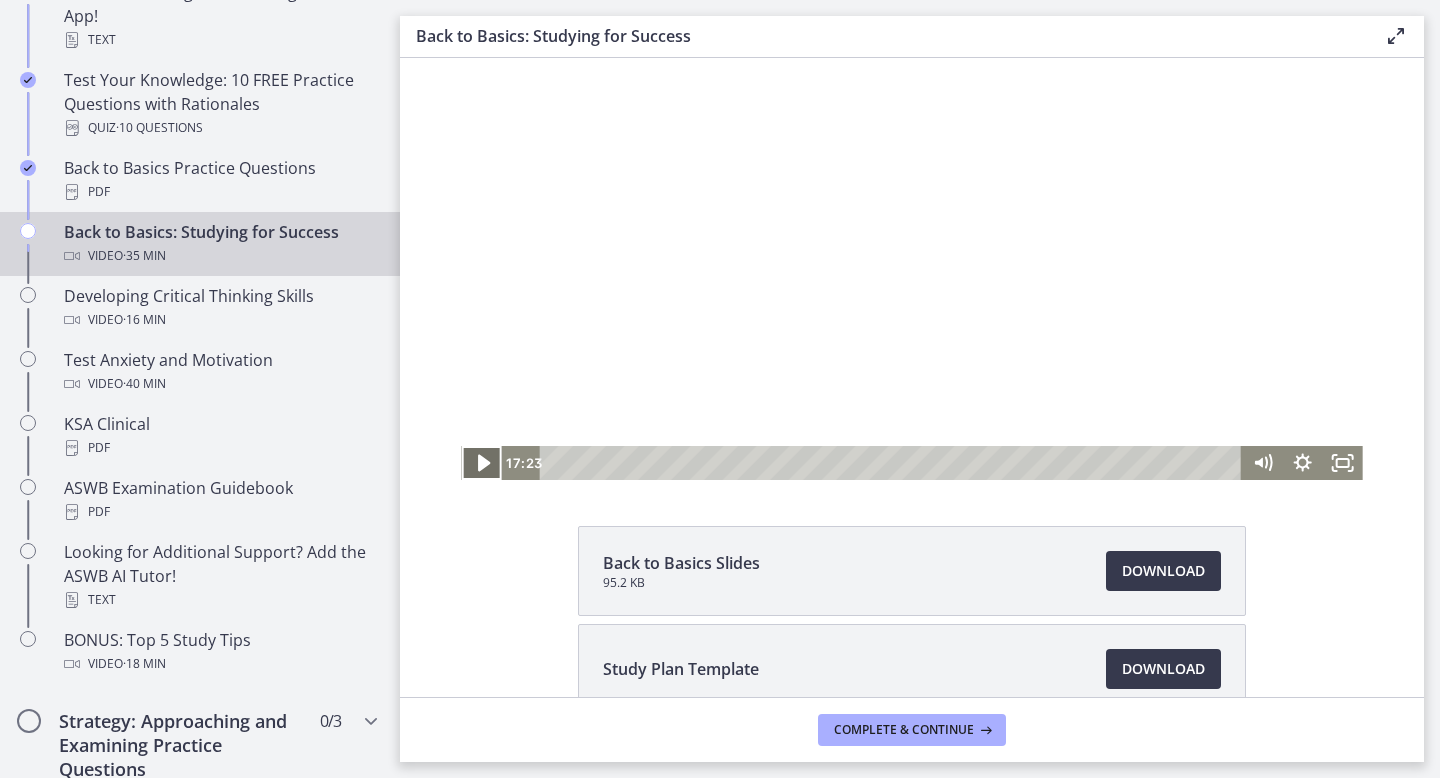 click 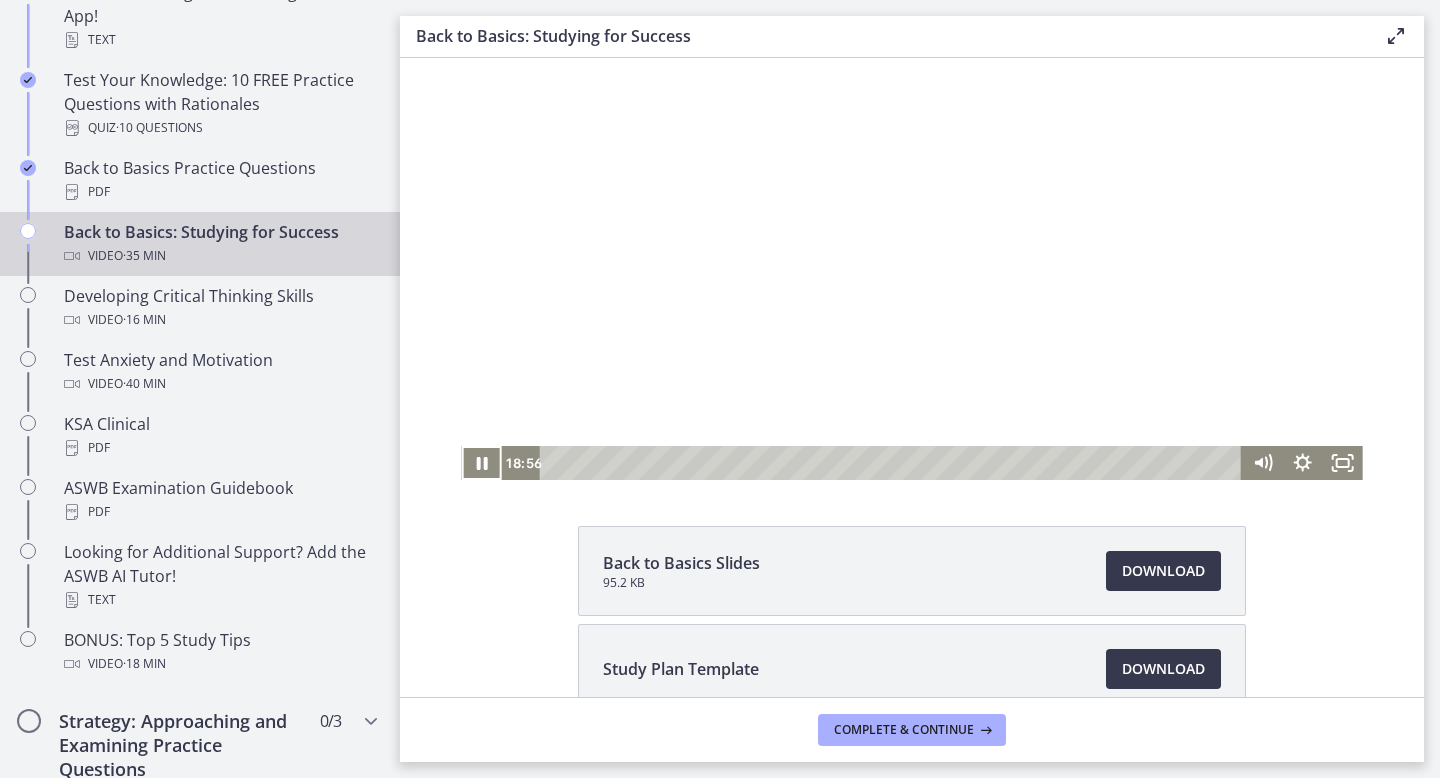 click 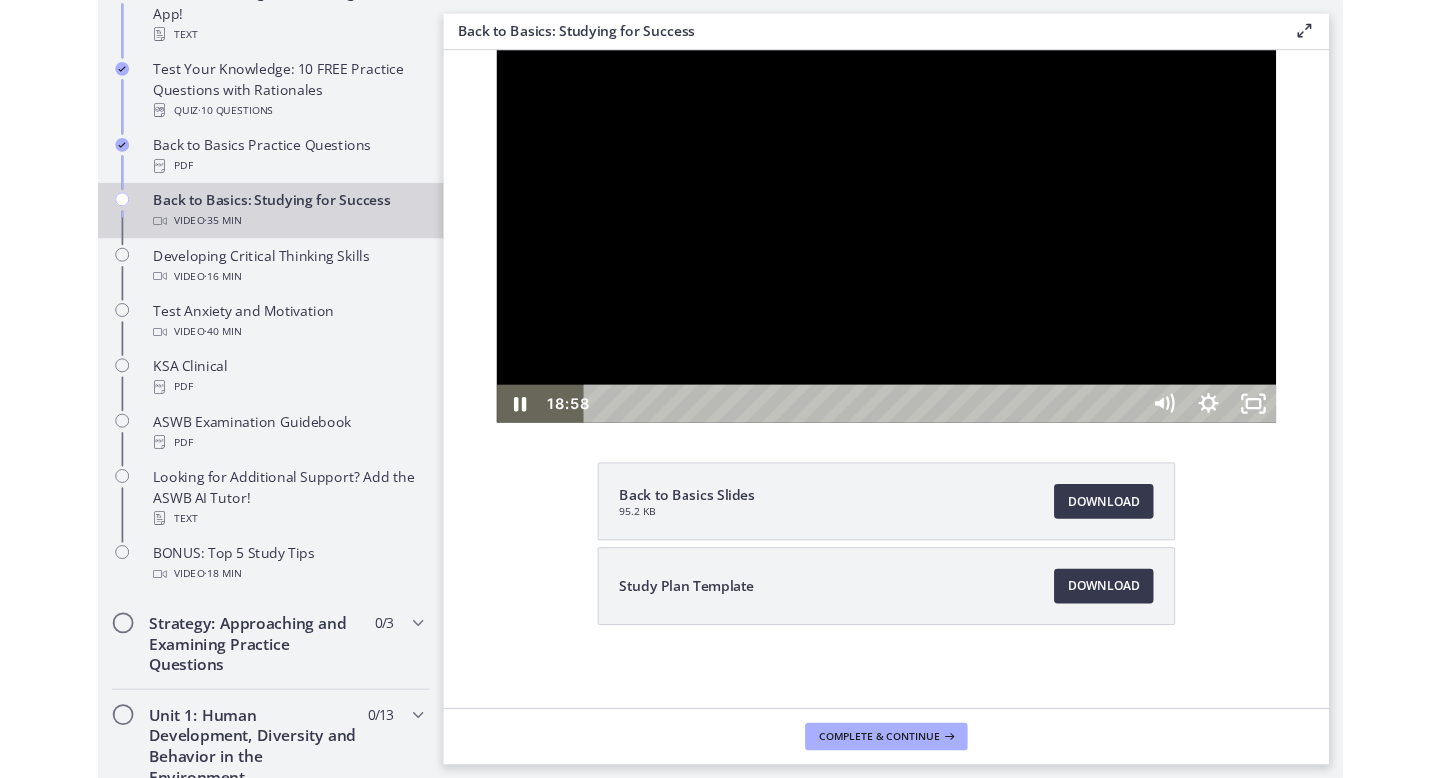scroll, scrollTop: 0, scrollLeft: 0, axis: both 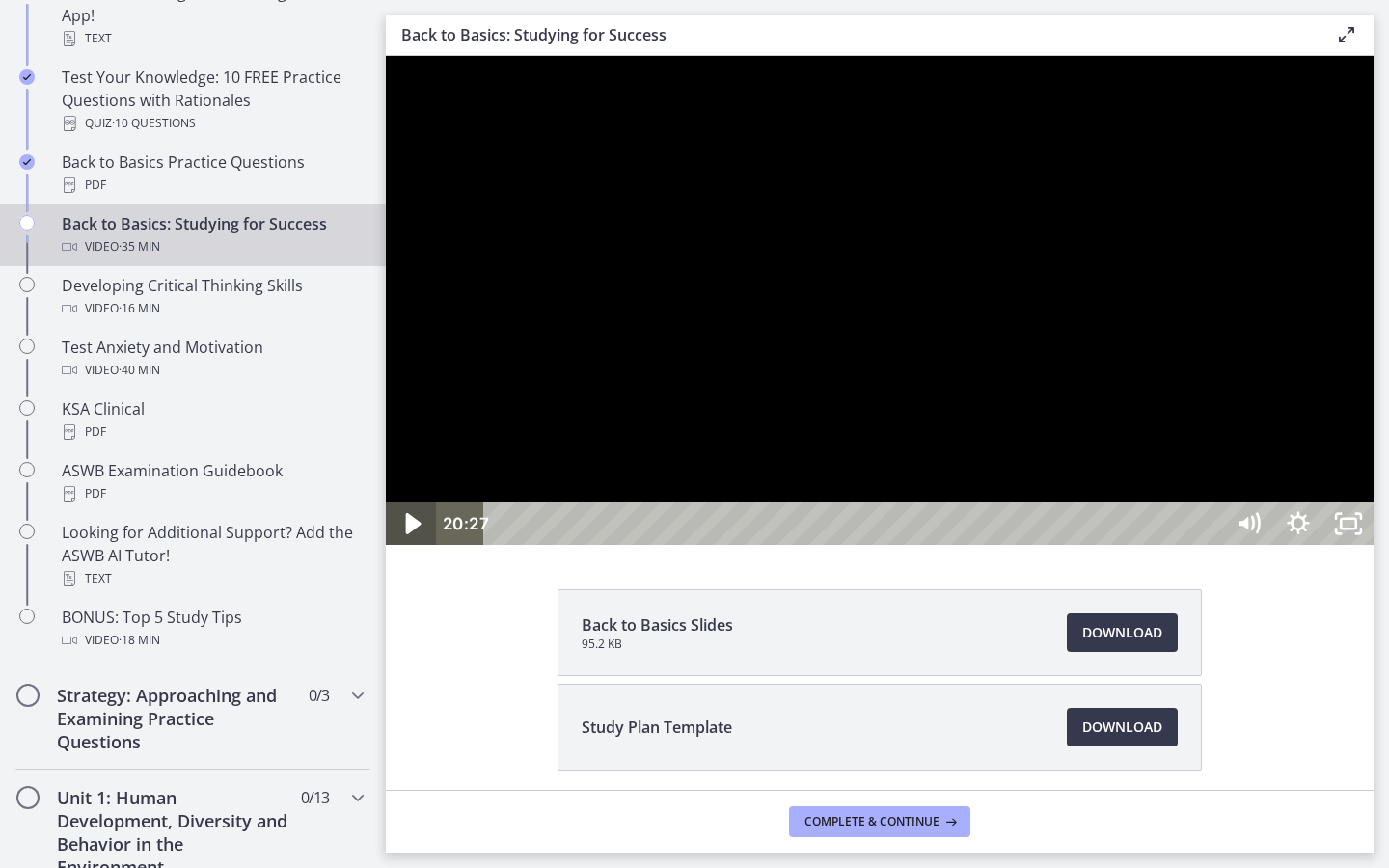 click 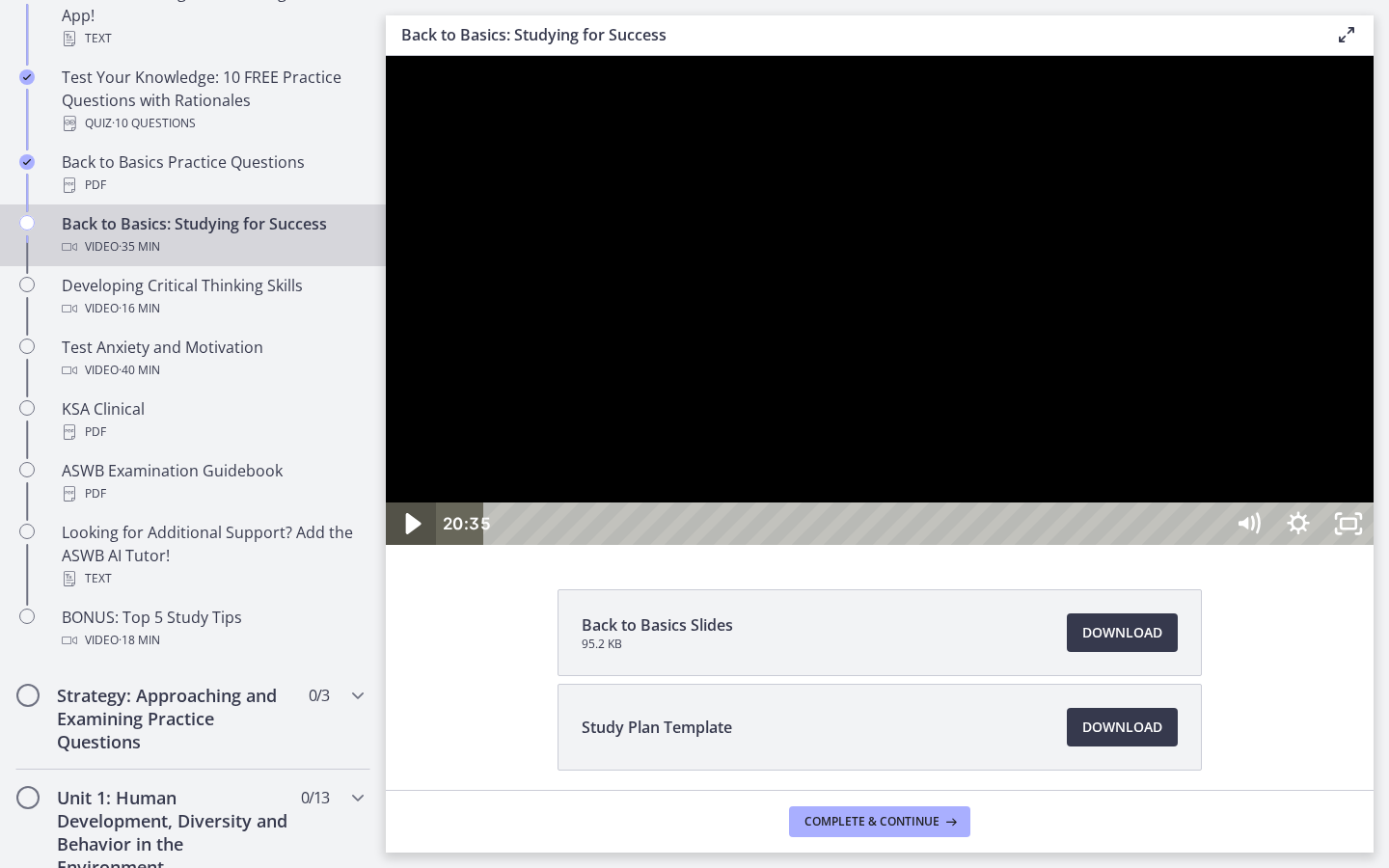 click 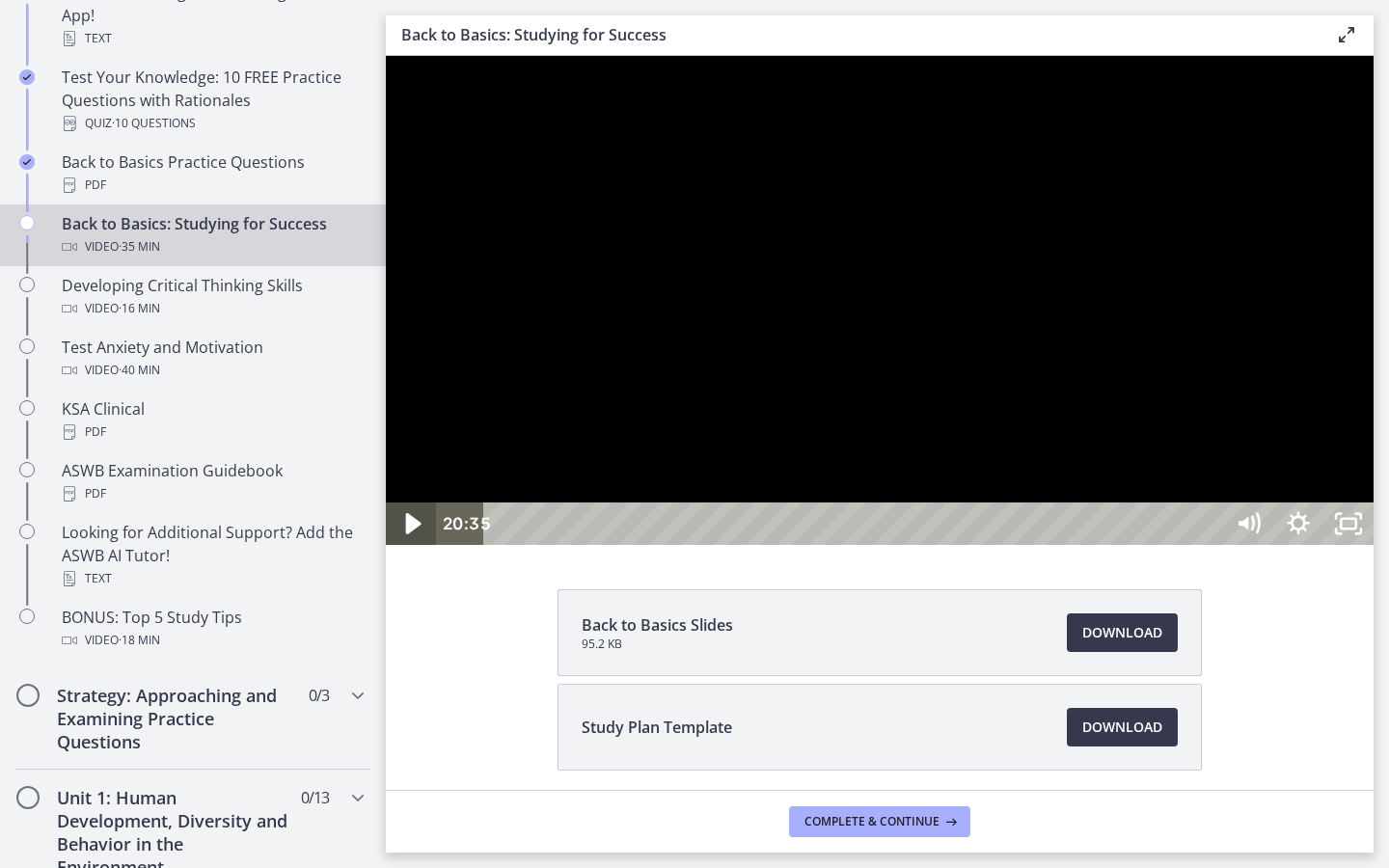 click 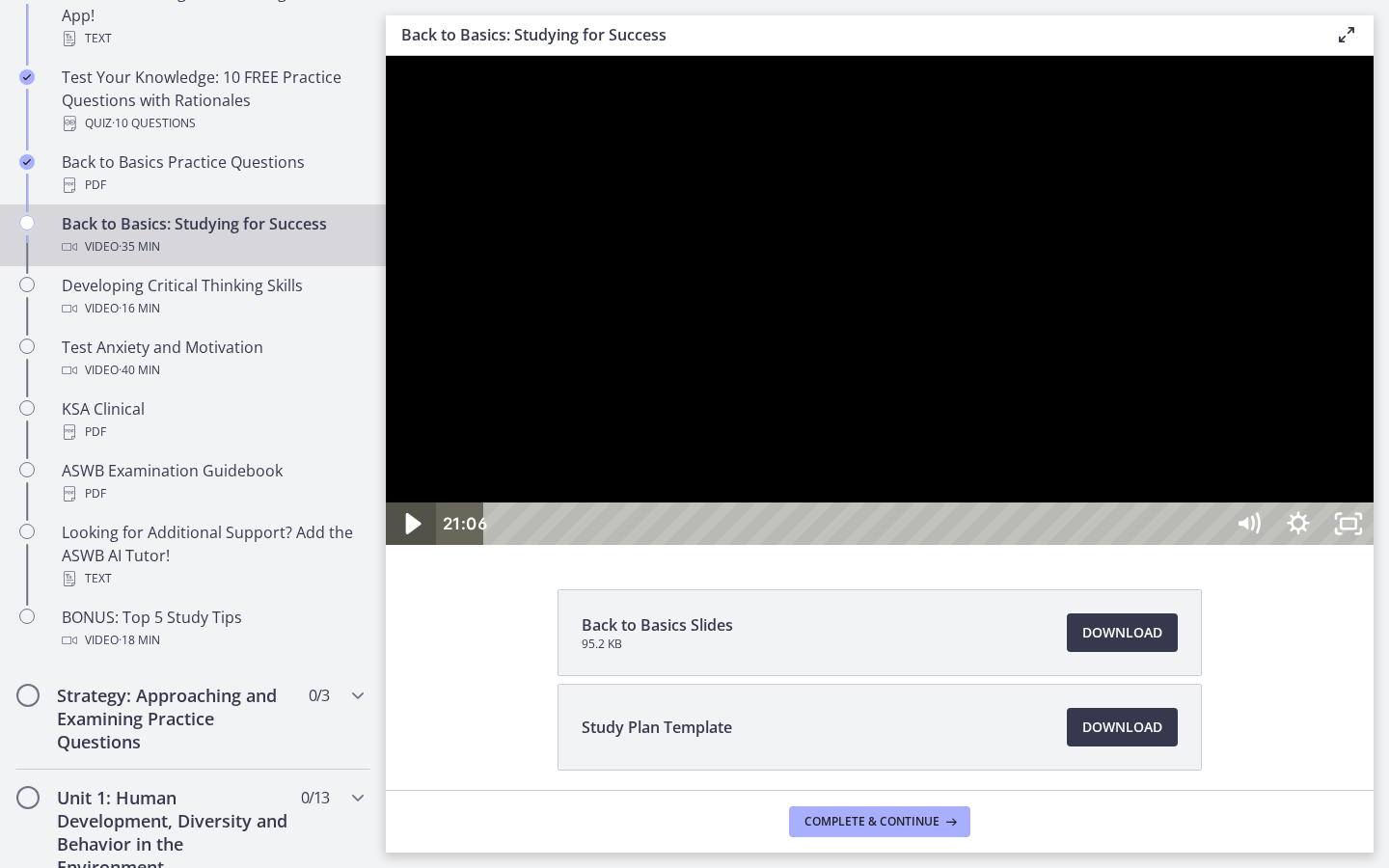 click 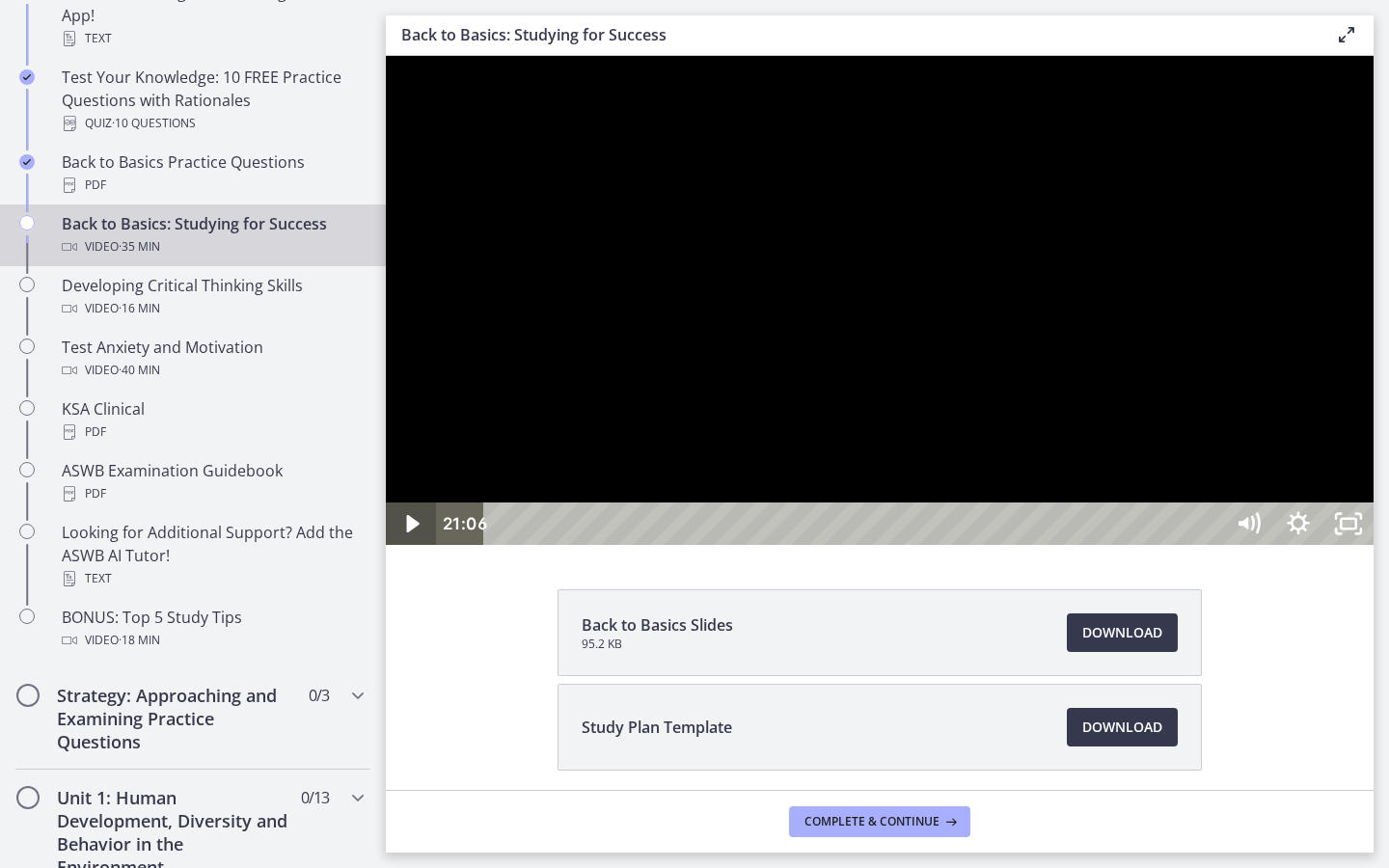click 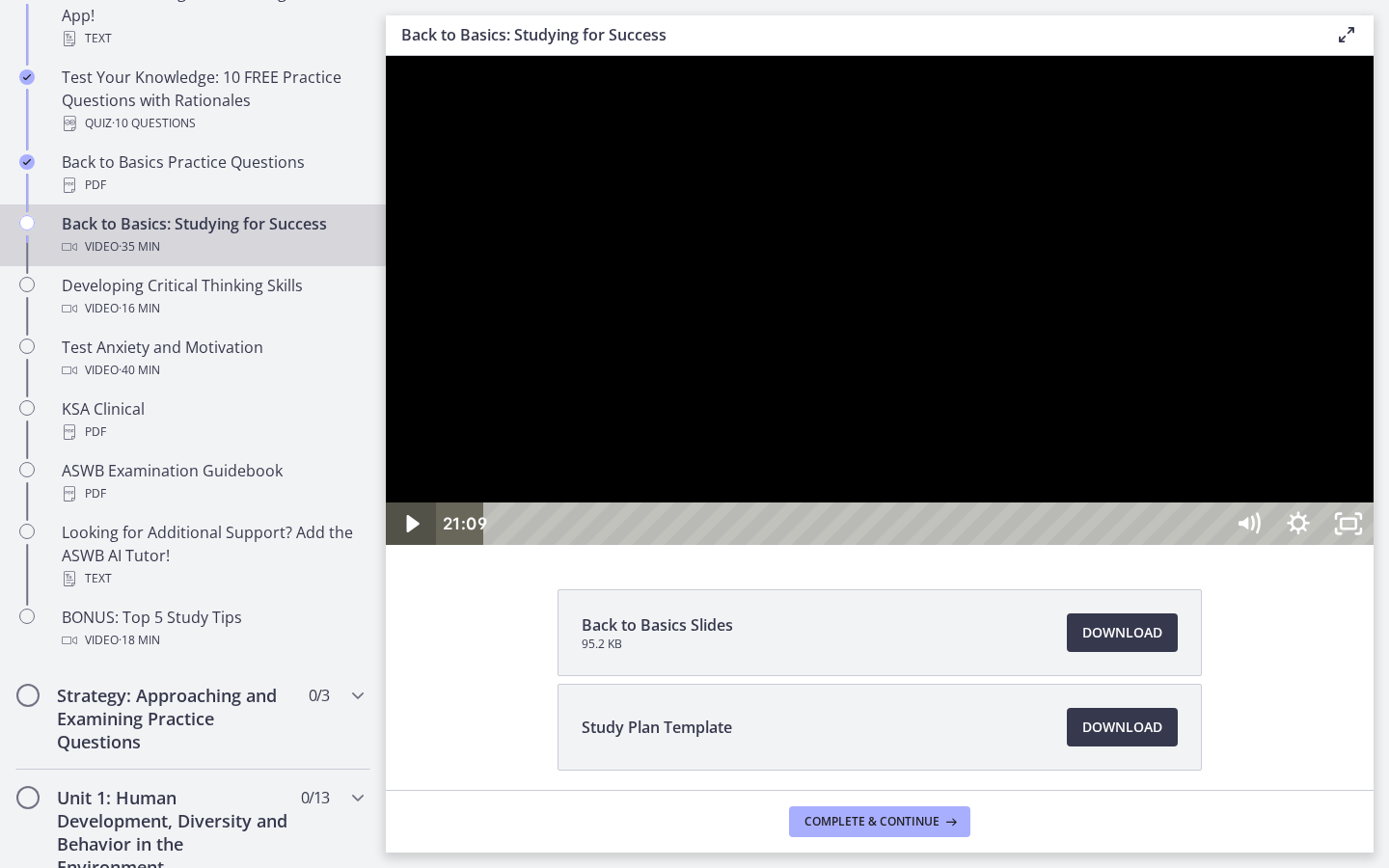 click 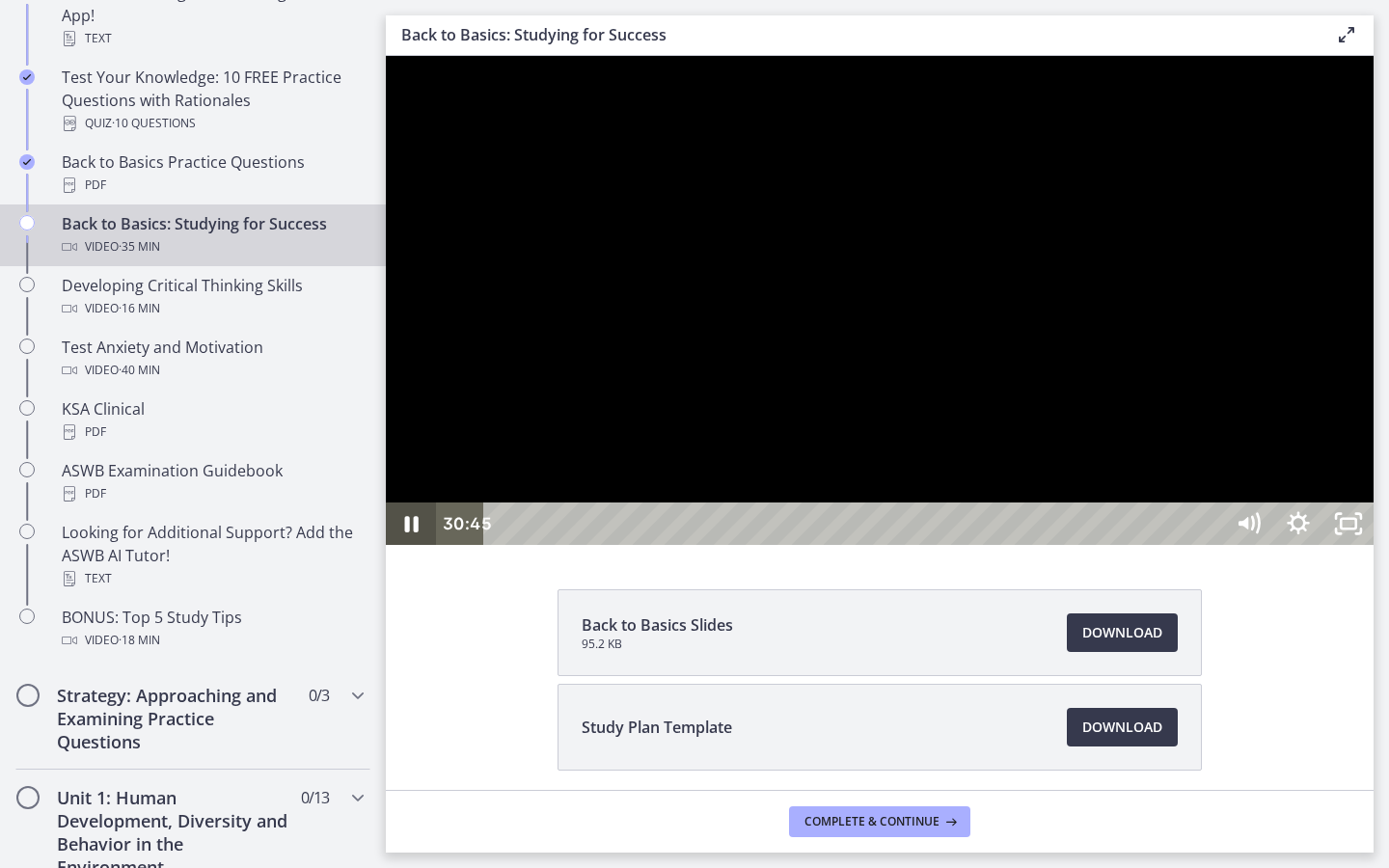 click 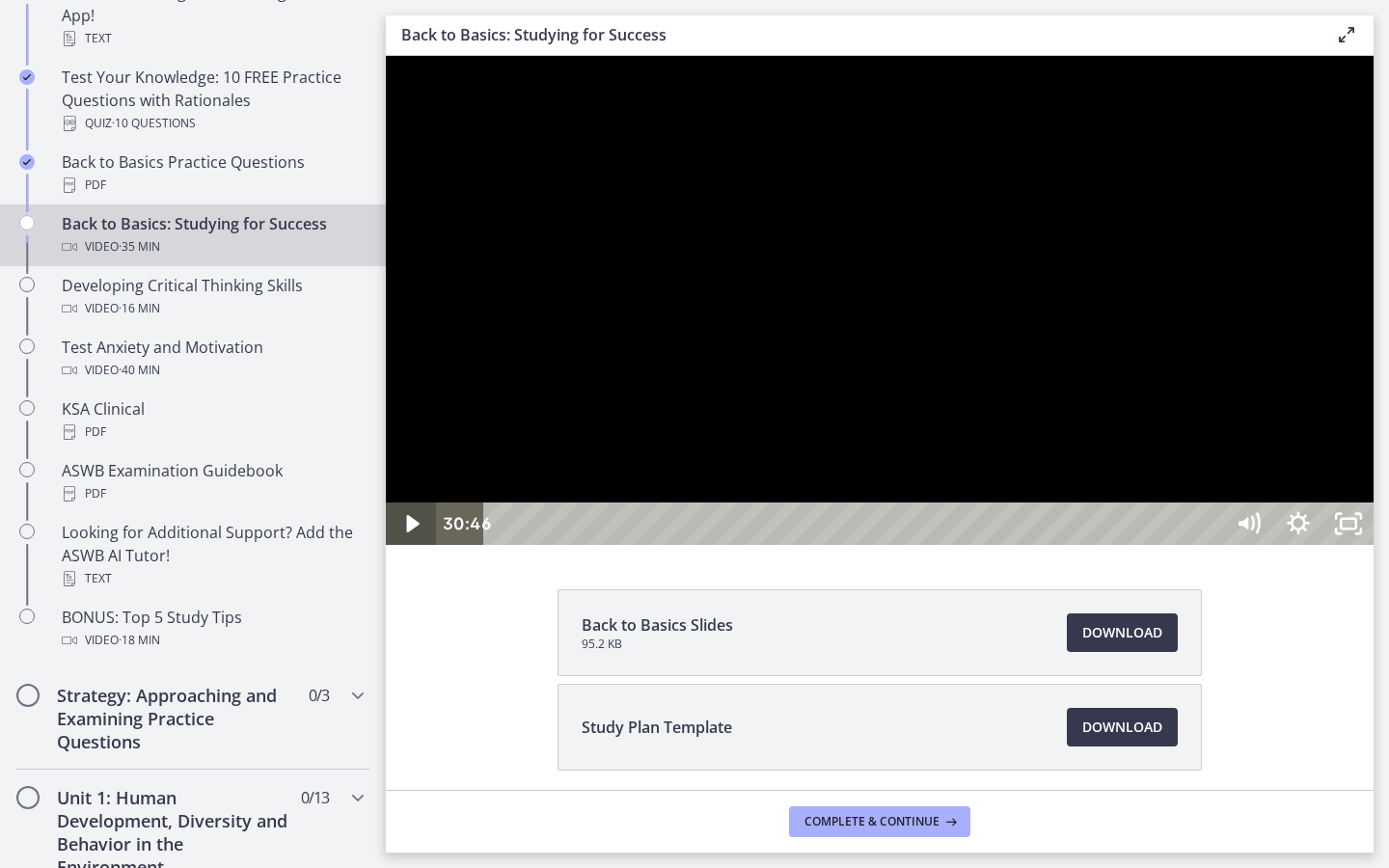 click 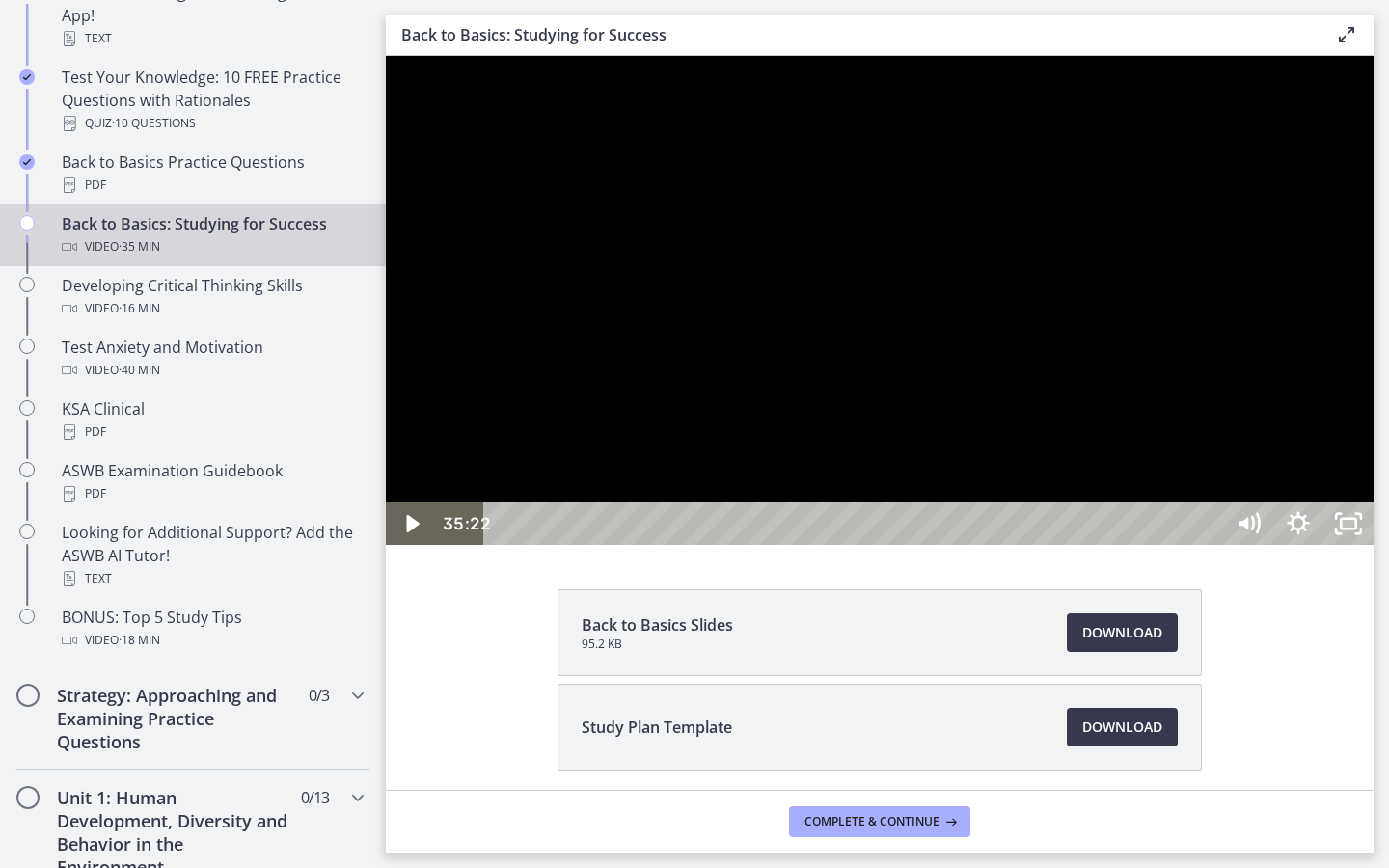 click at bounding box center [880, 300] 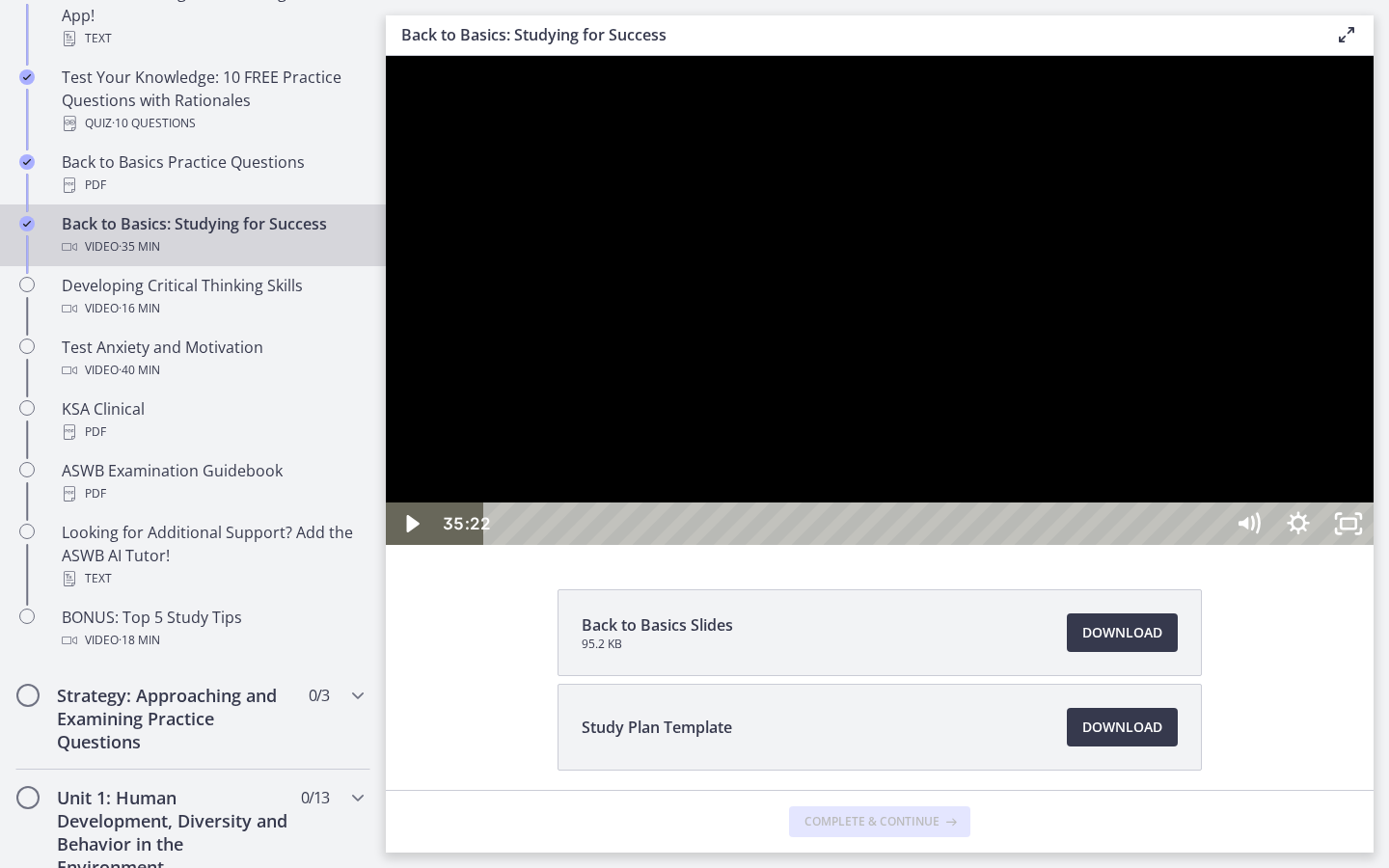click at bounding box center [880, 300] 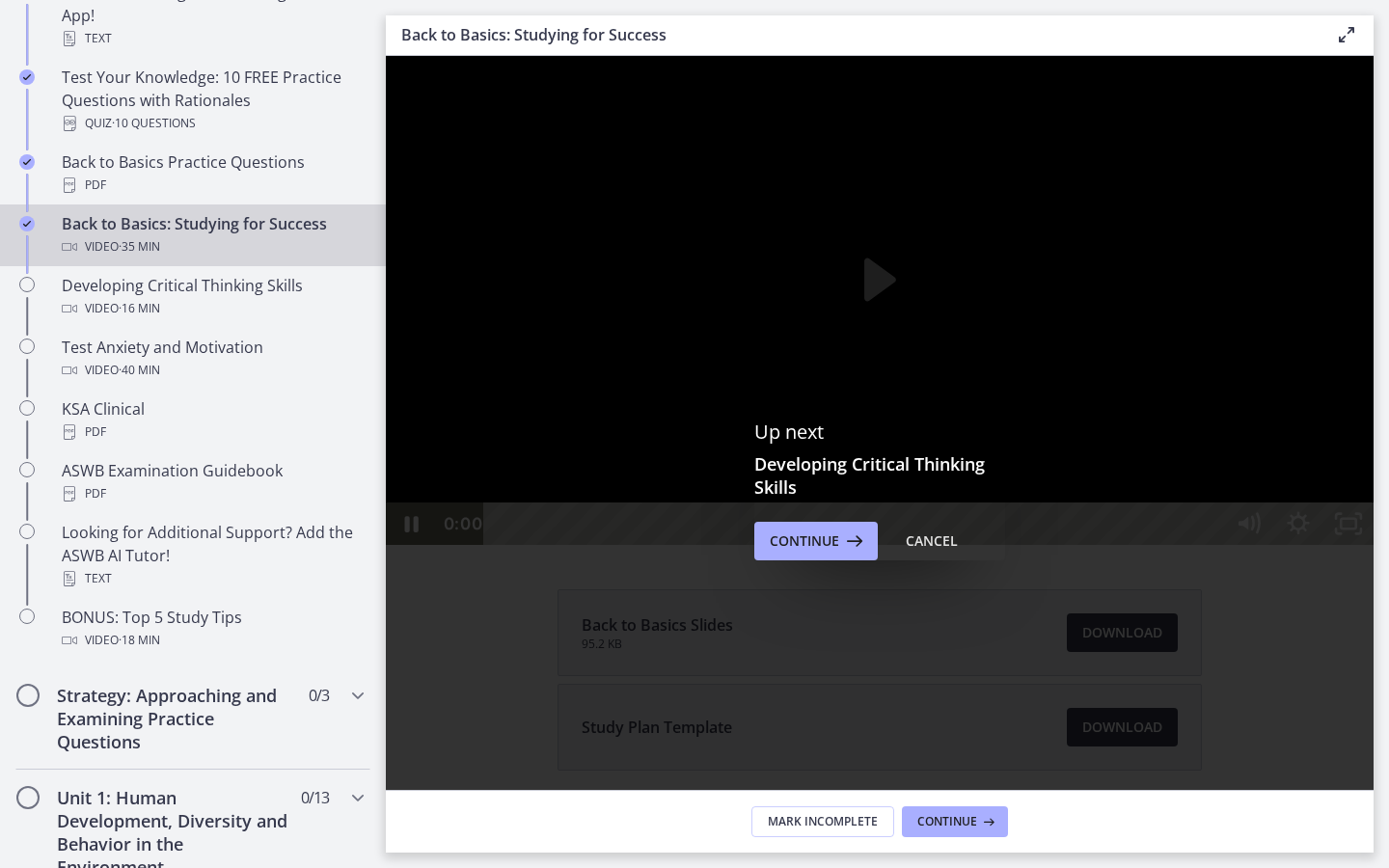 click at bounding box center [880, 300] 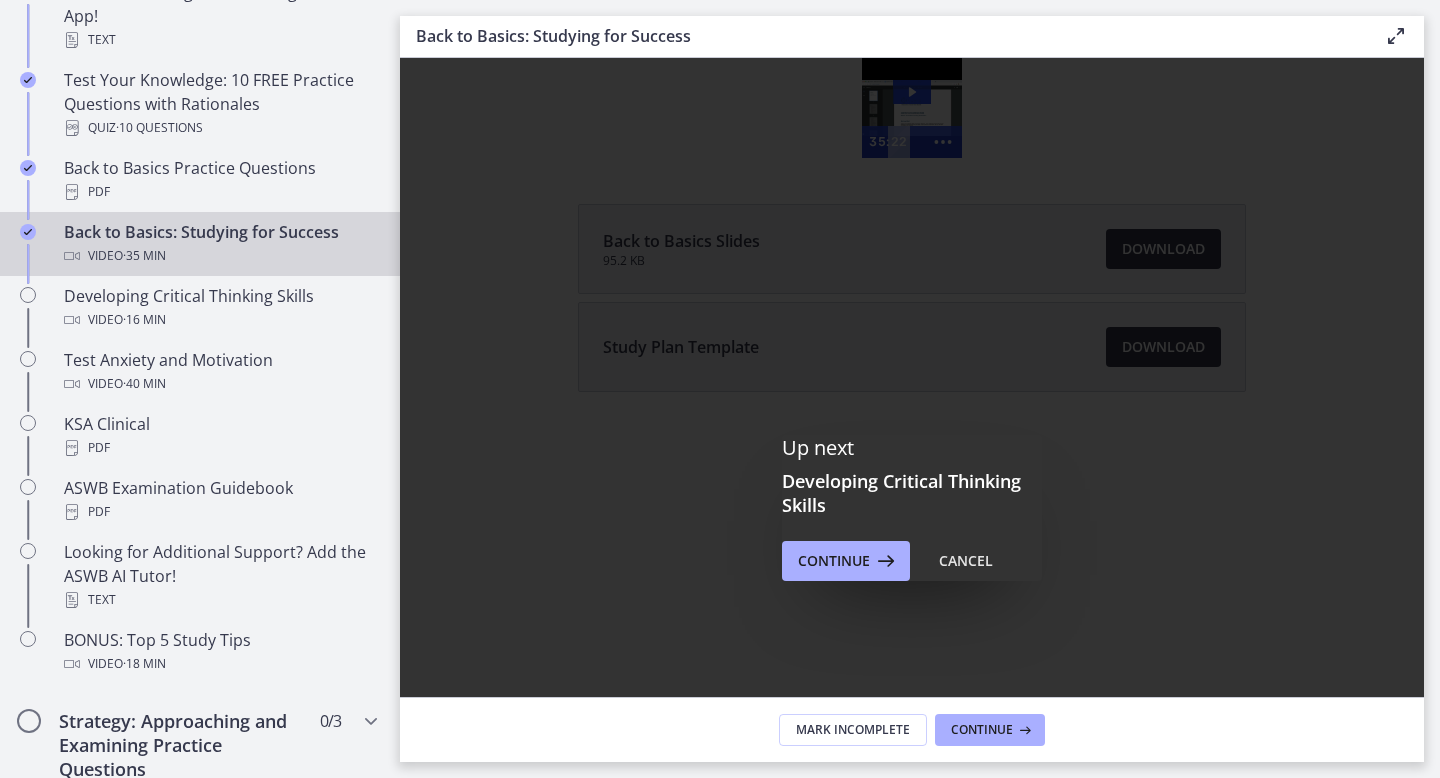scroll, scrollTop: 0, scrollLeft: 0, axis: both 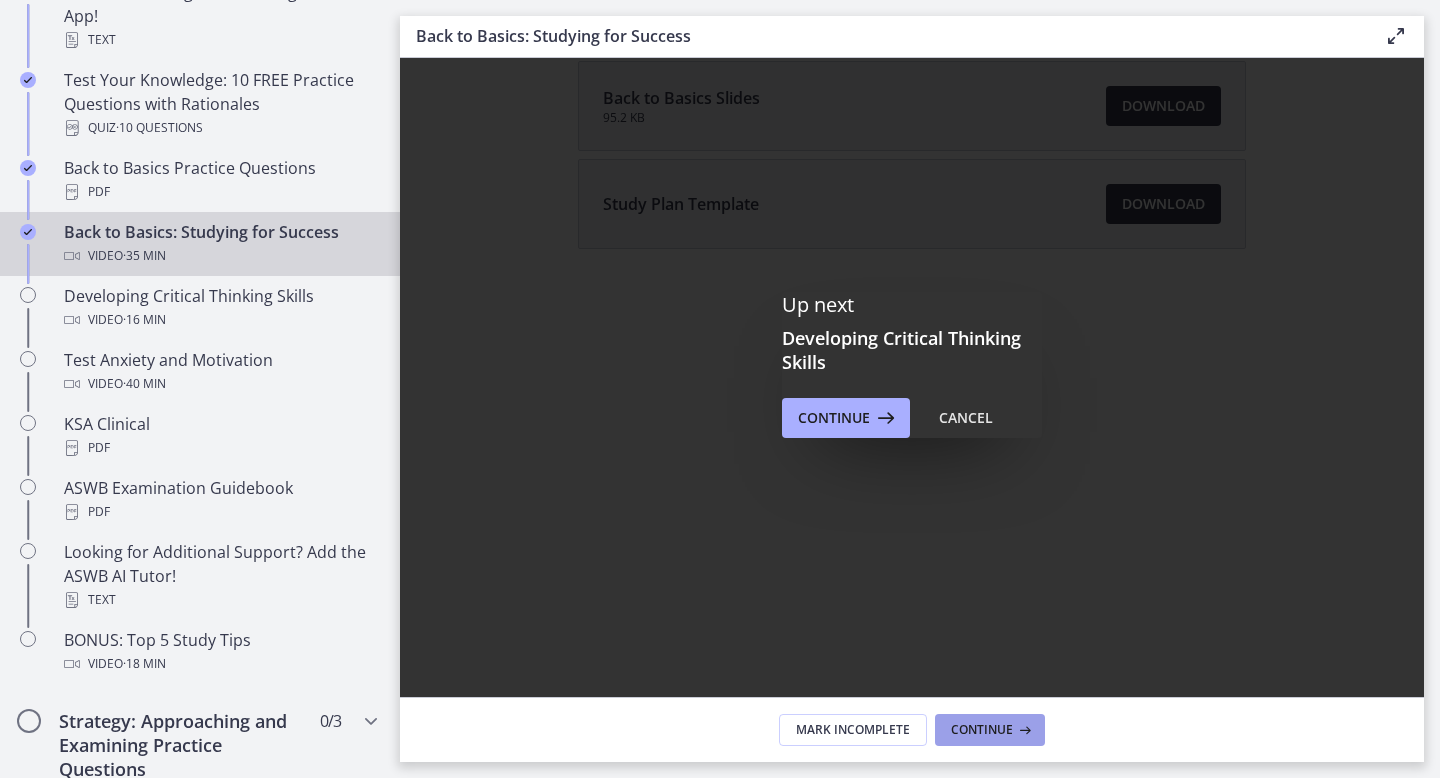 click on "Continue" at bounding box center [982, 730] 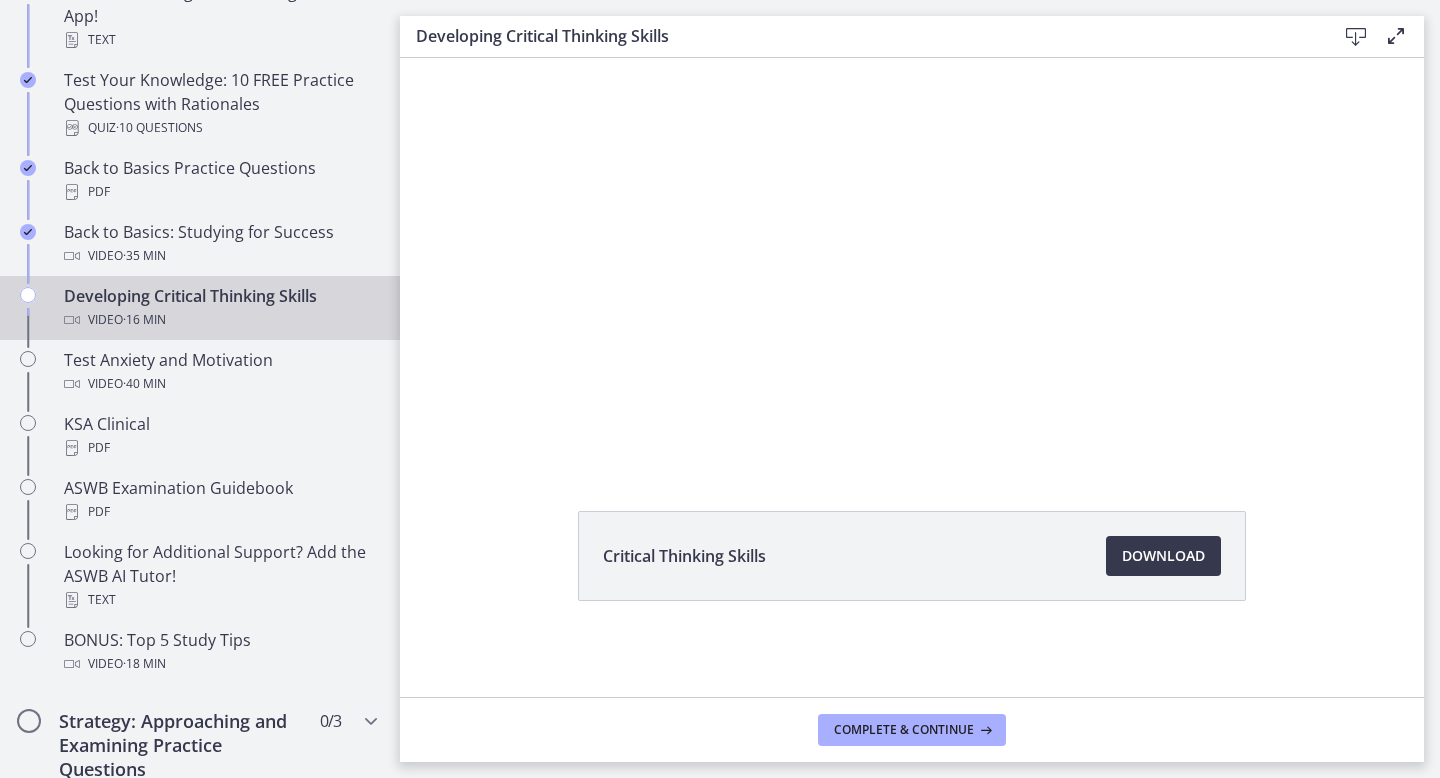 scroll, scrollTop: 0, scrollLeft: 0, axis: both 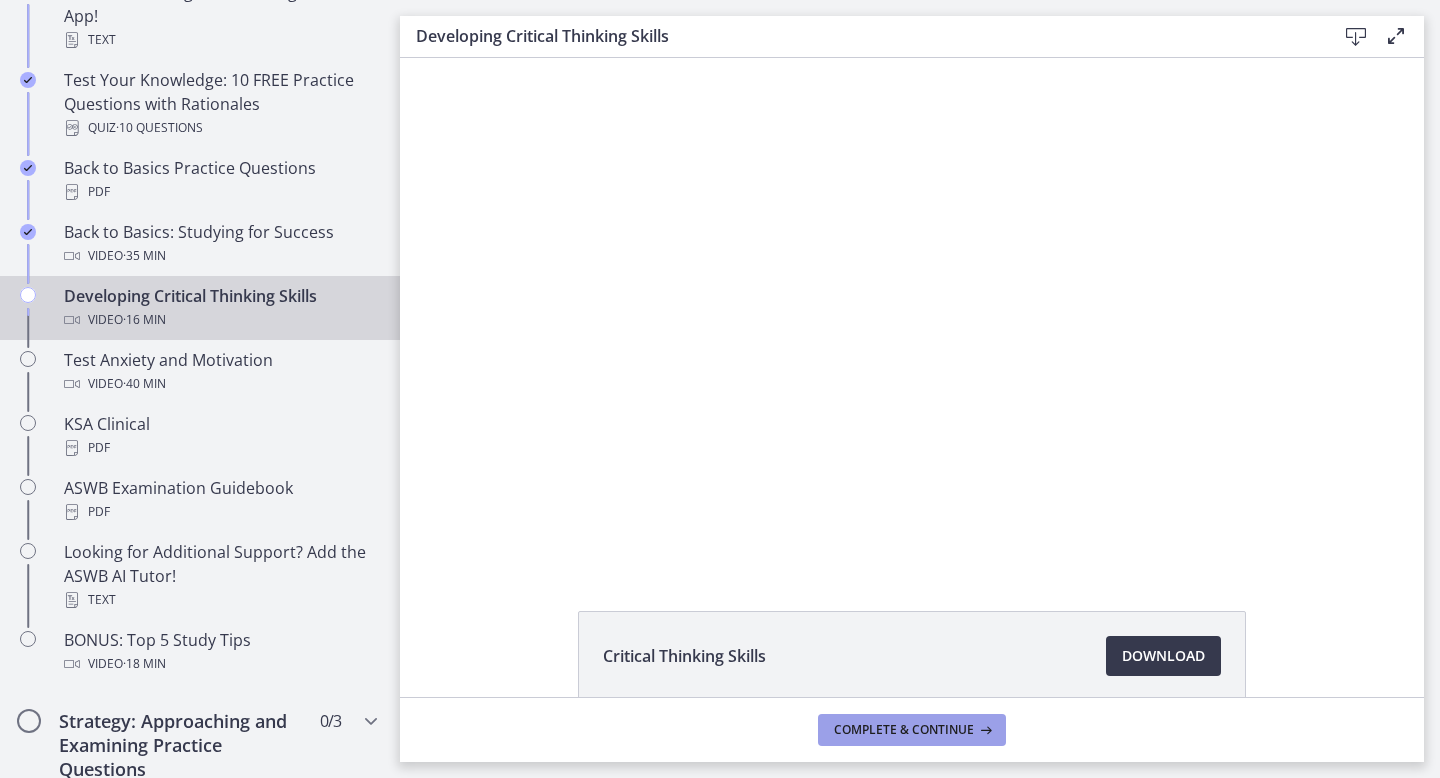 click at bounding box center (984, 730) 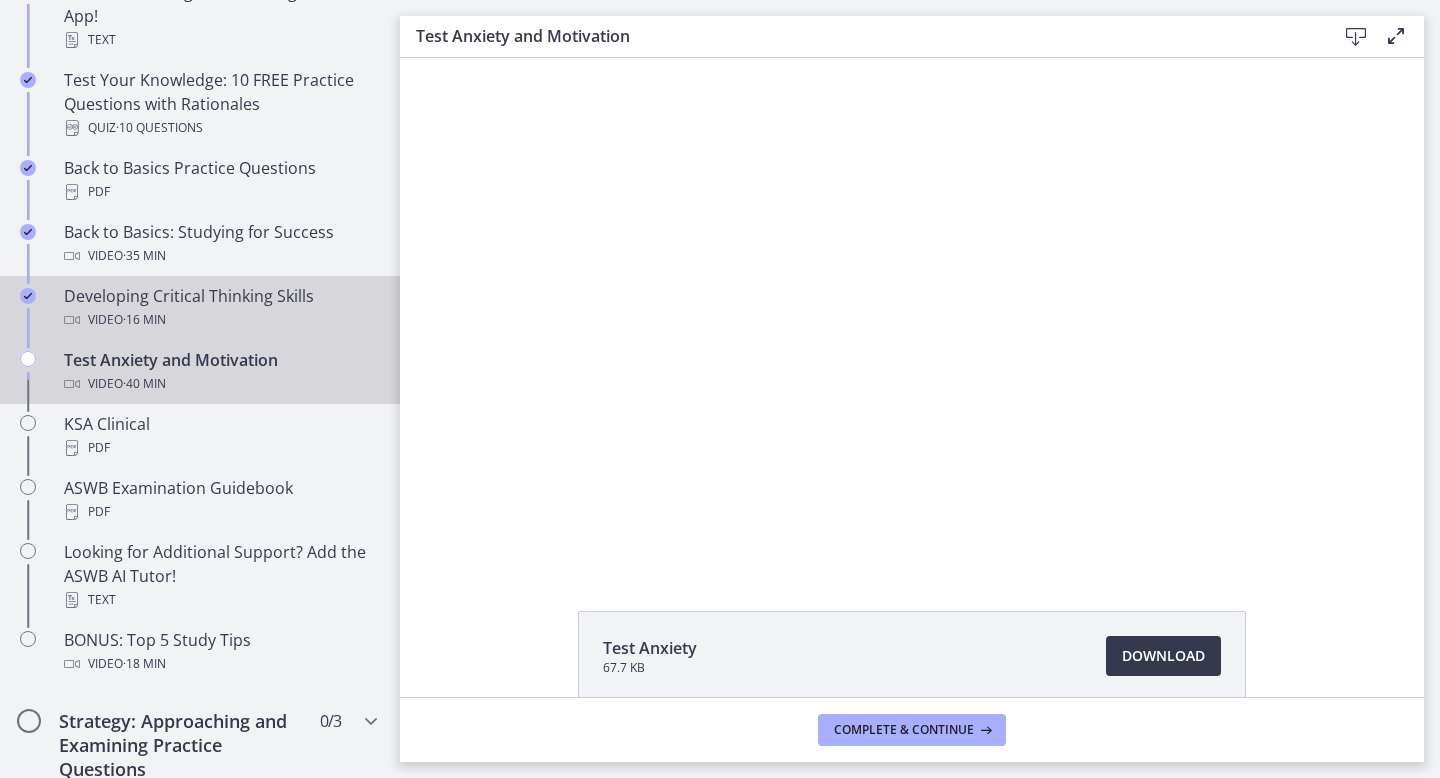 click on "Developing Critical Thinking Skills
Video
·  16 min" at bounding box center (220, 308) 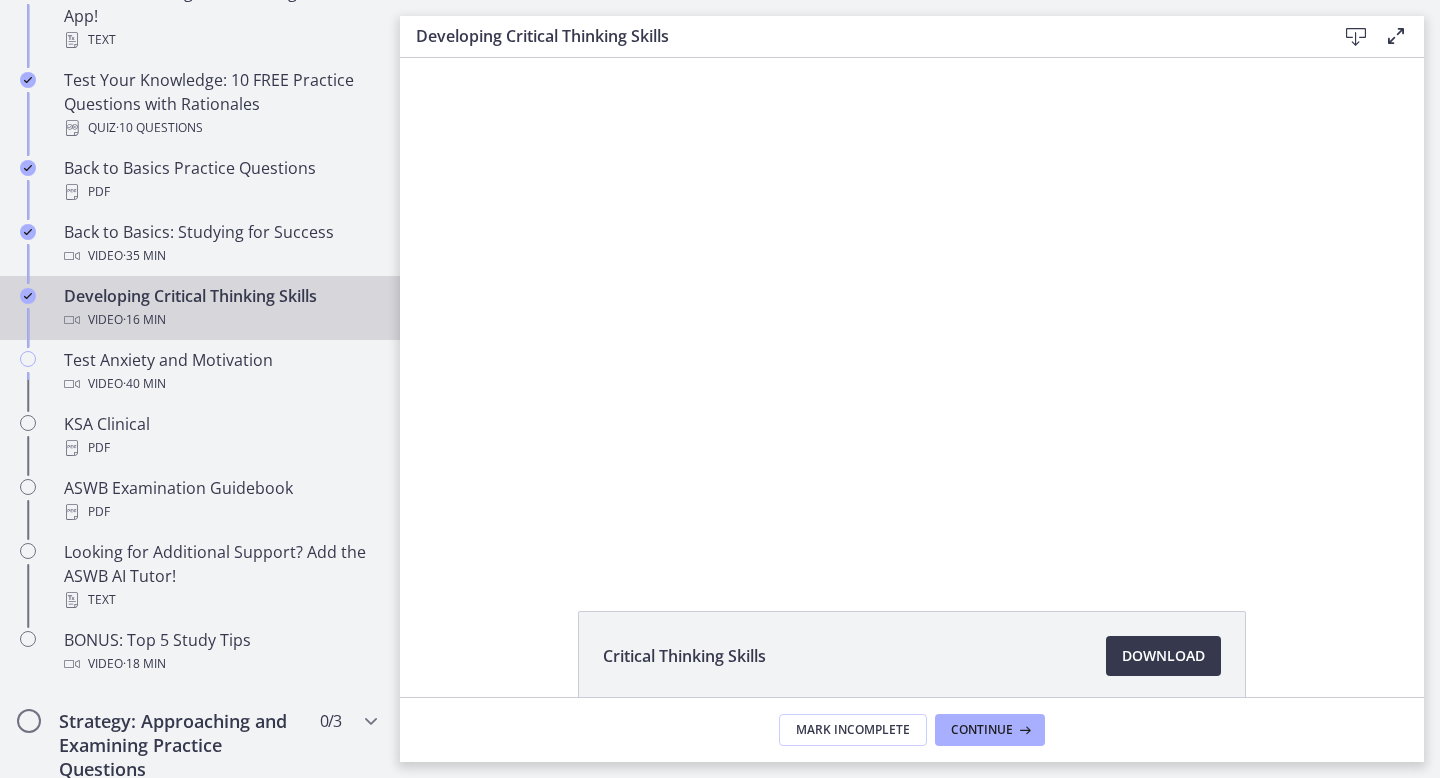 scroll, scrollTop: 100, scrollLeft: 0, axis: vertical 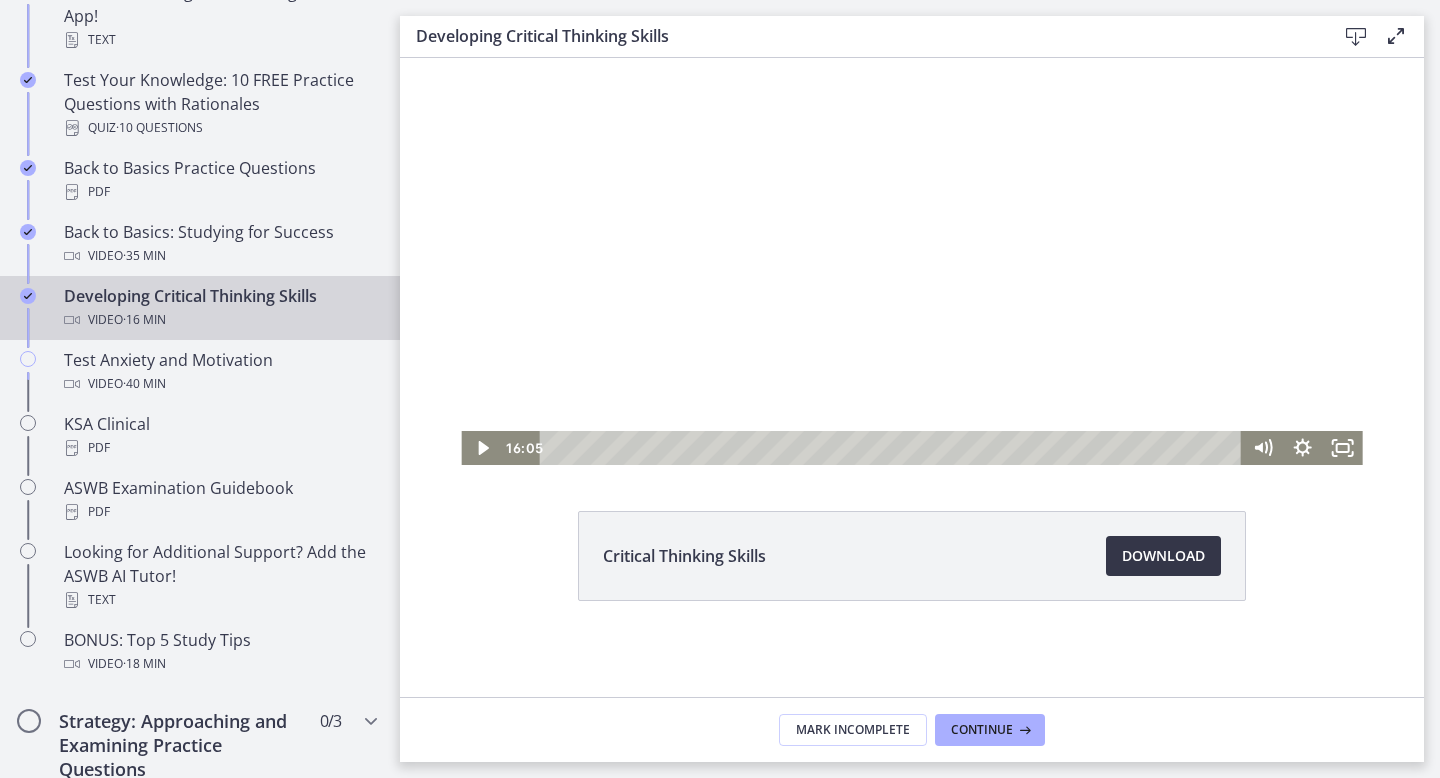 click on "Download
Opens in a new window" at bounding box center [1163, 556] 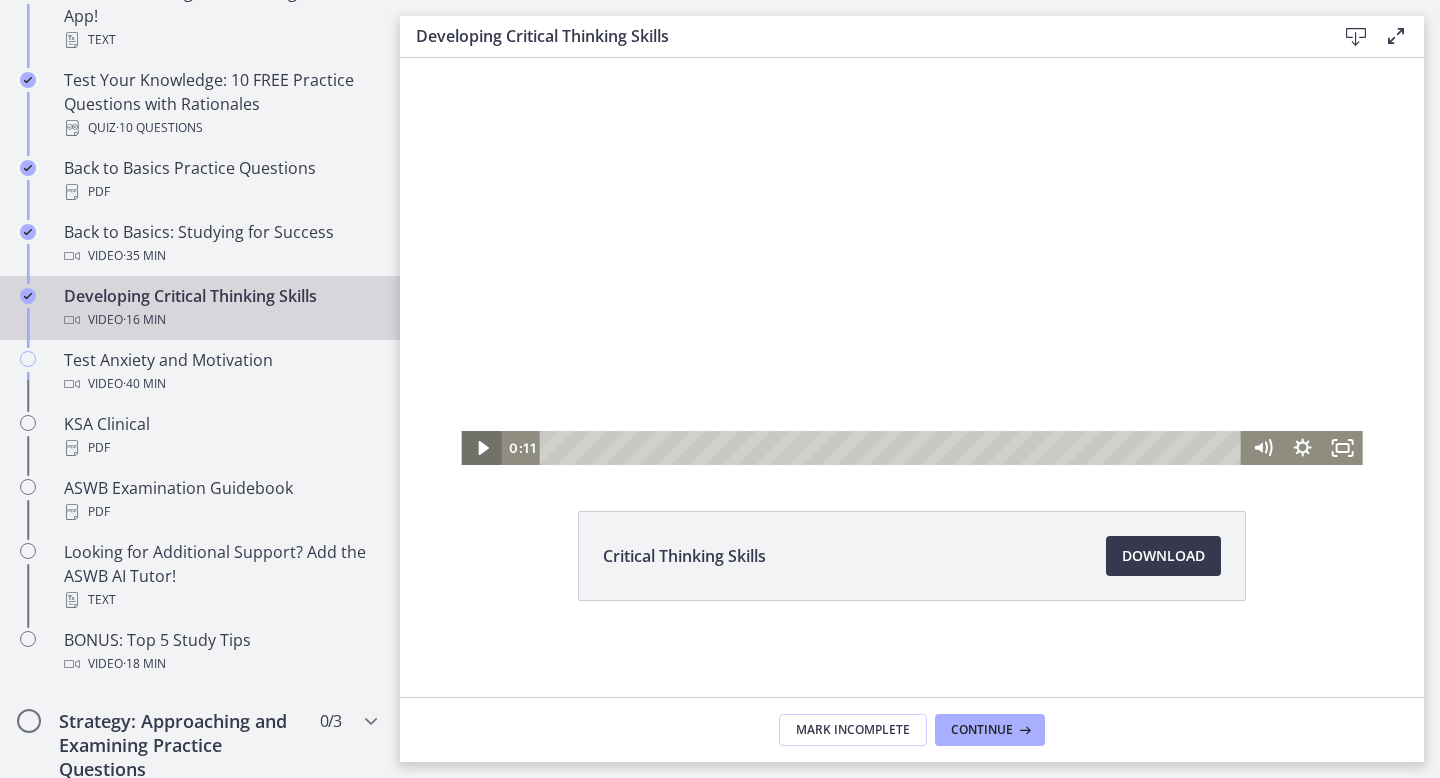 click 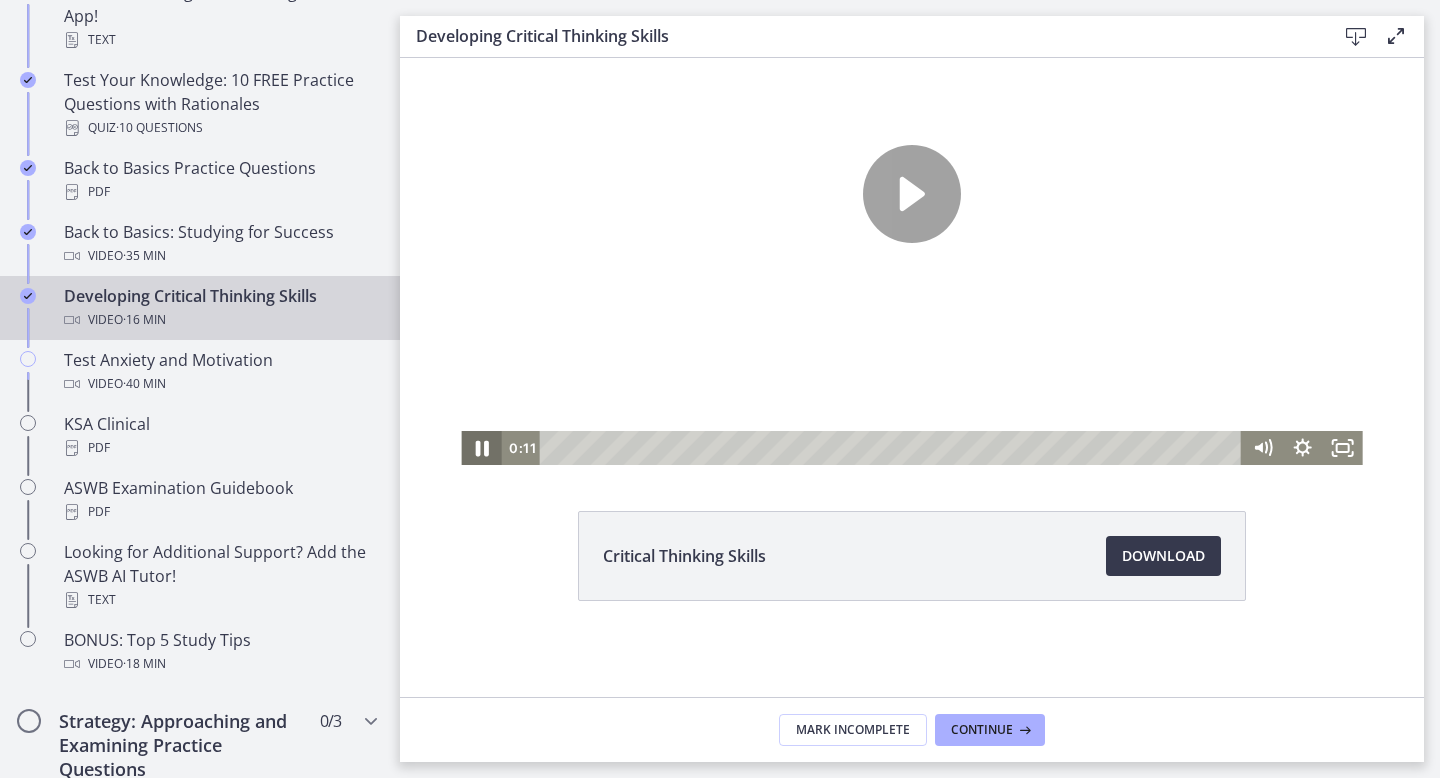 drag, startPoint x: 486, startPoint y: 447, endPoint x: 558, endPoint y: 713, distance: 275.57214 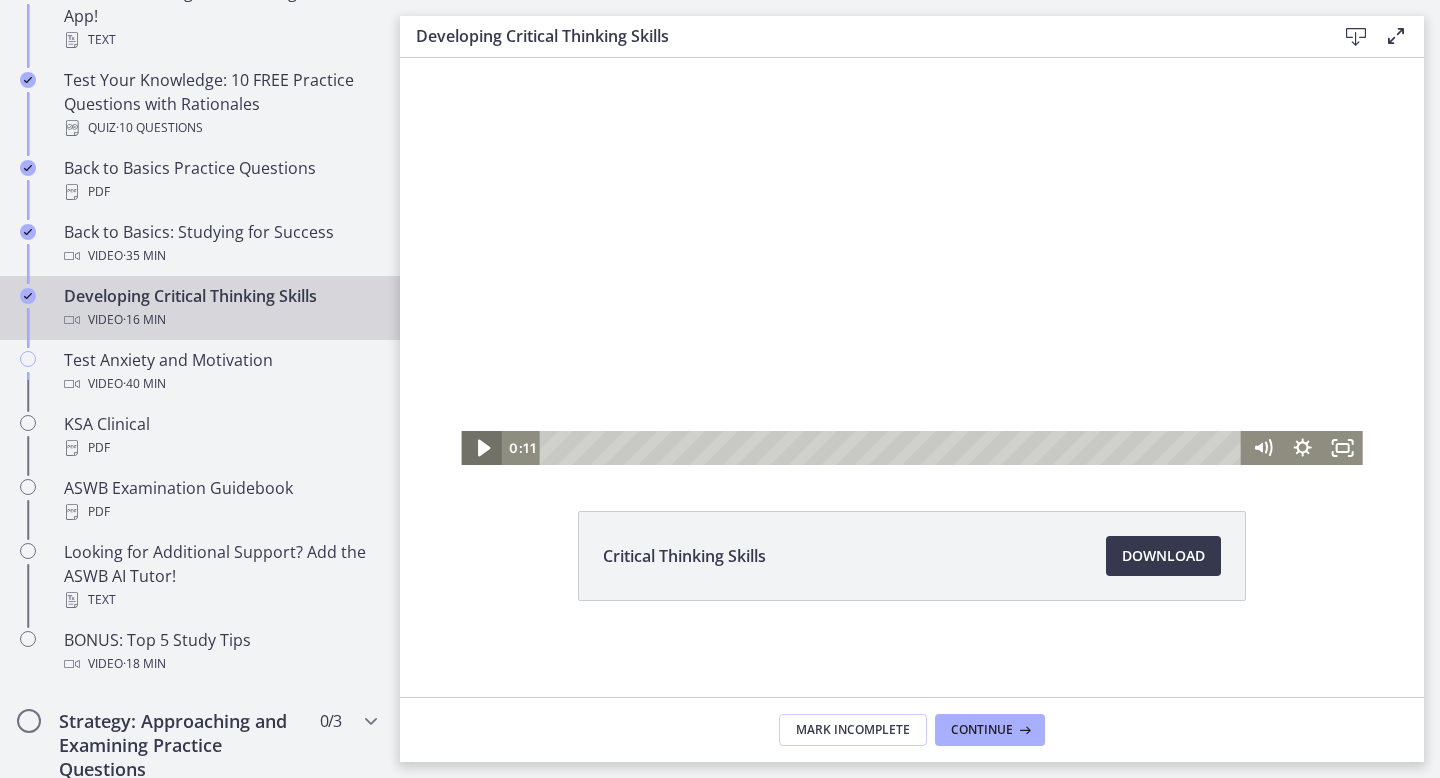 click 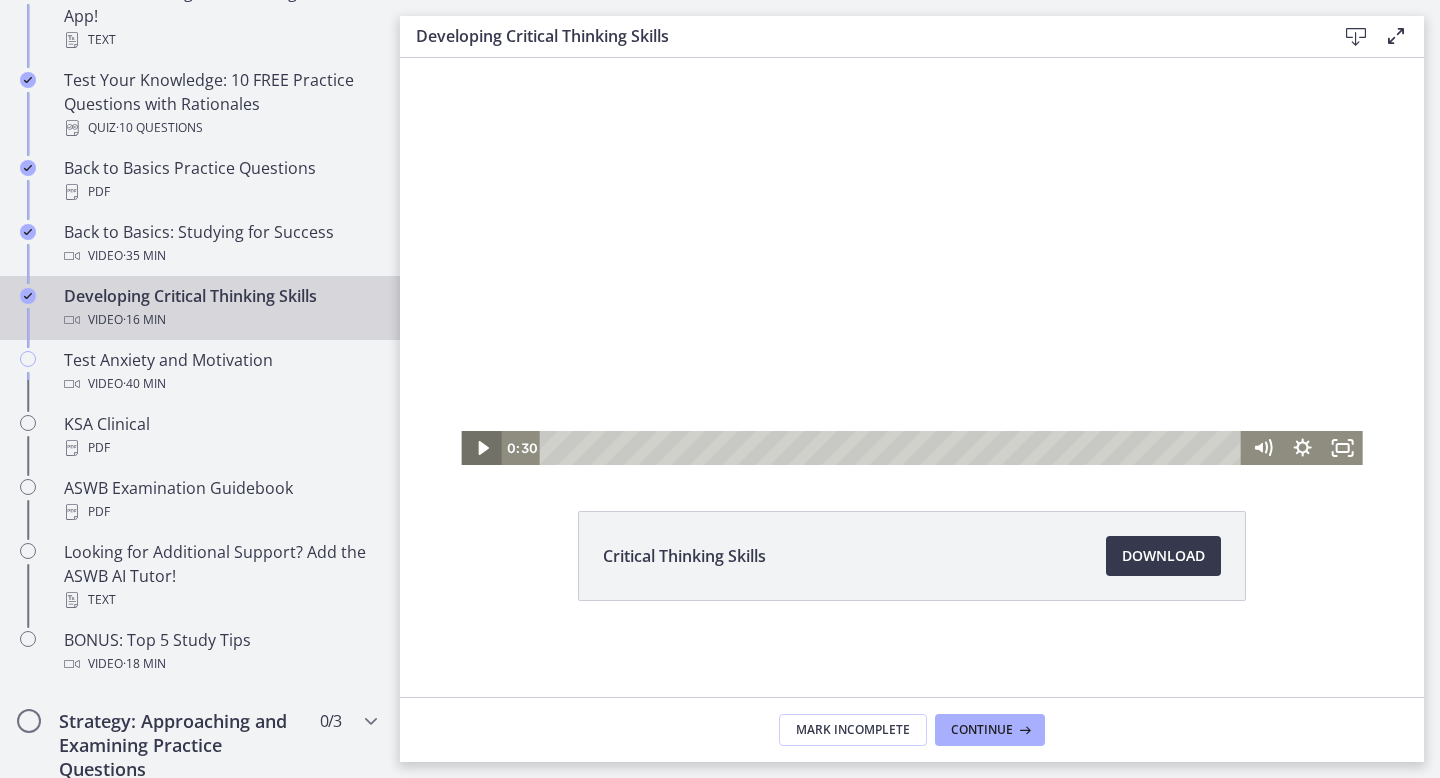 click 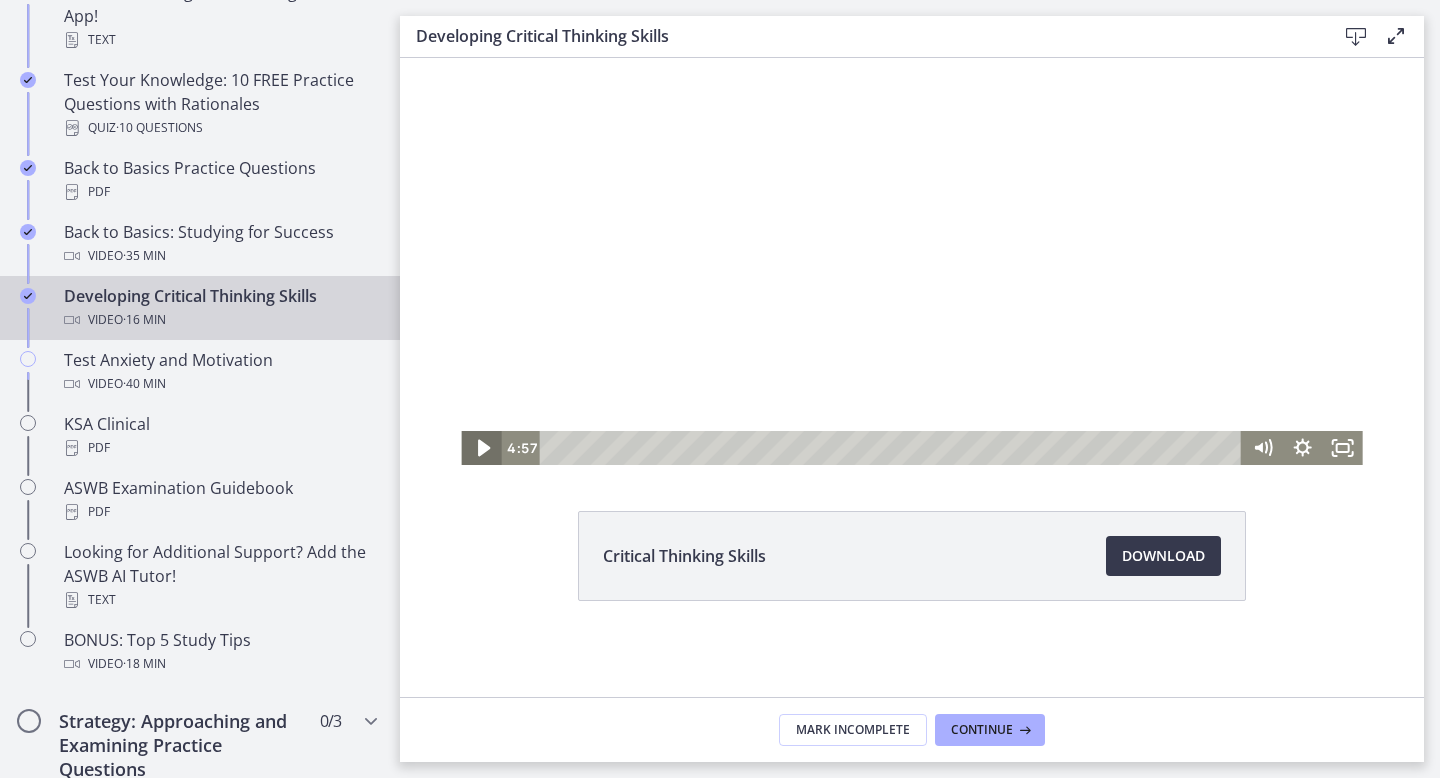 click 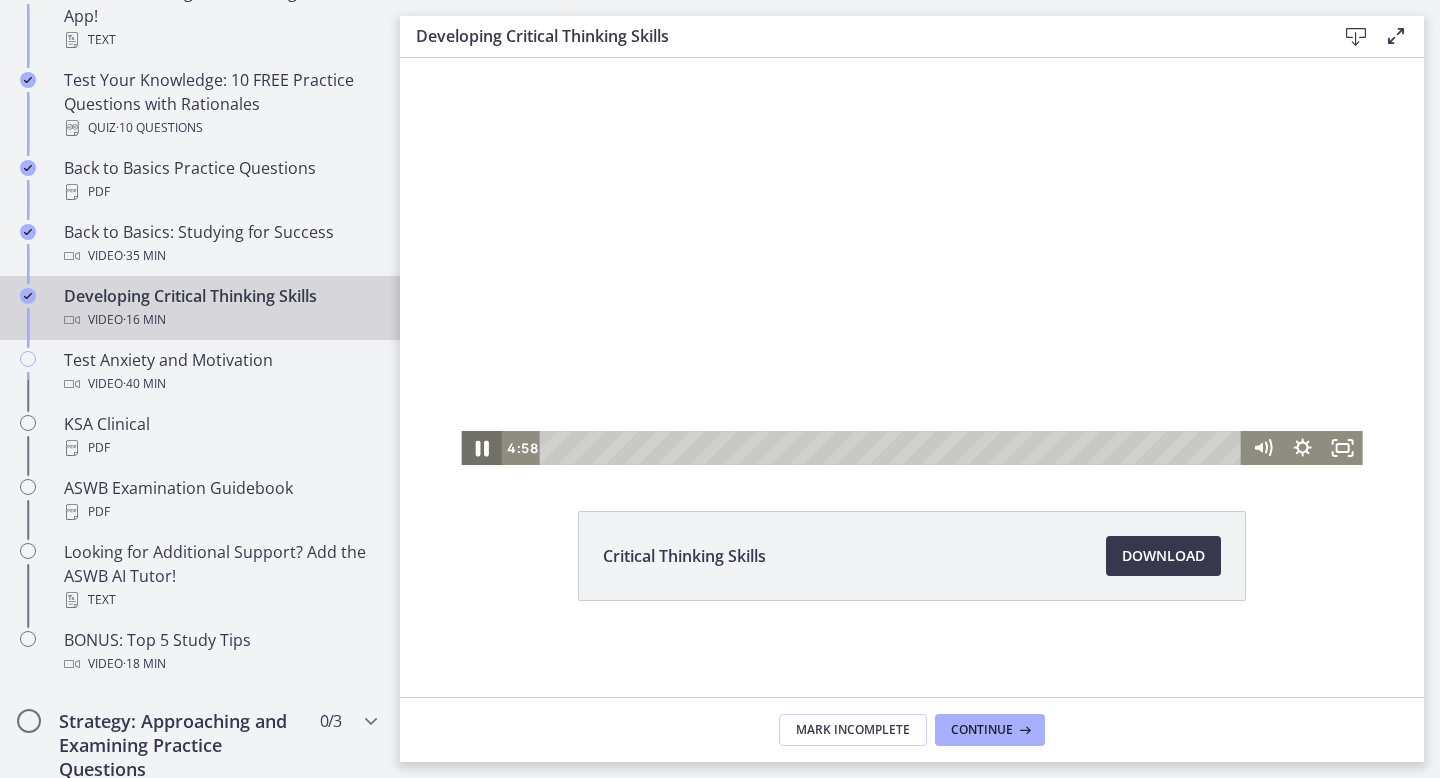 click 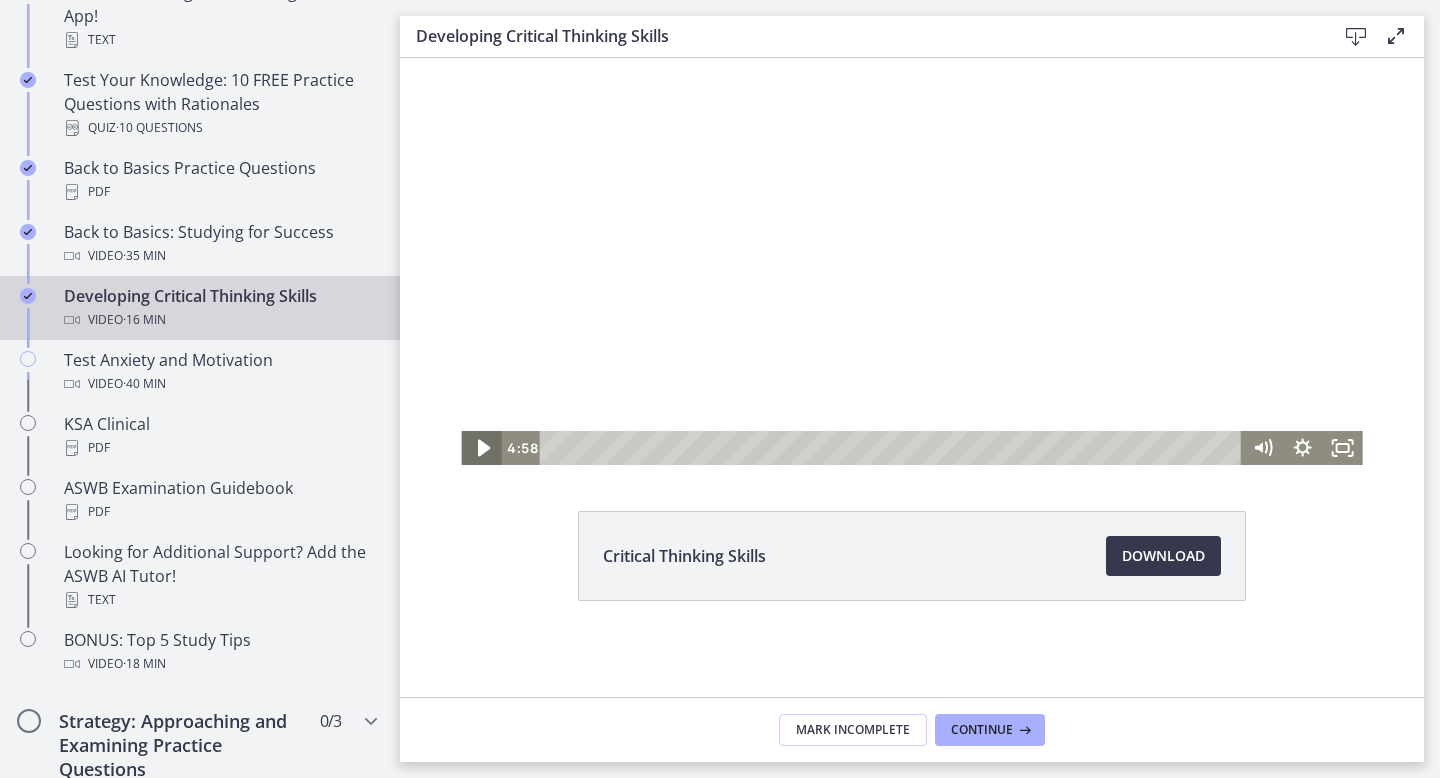 click 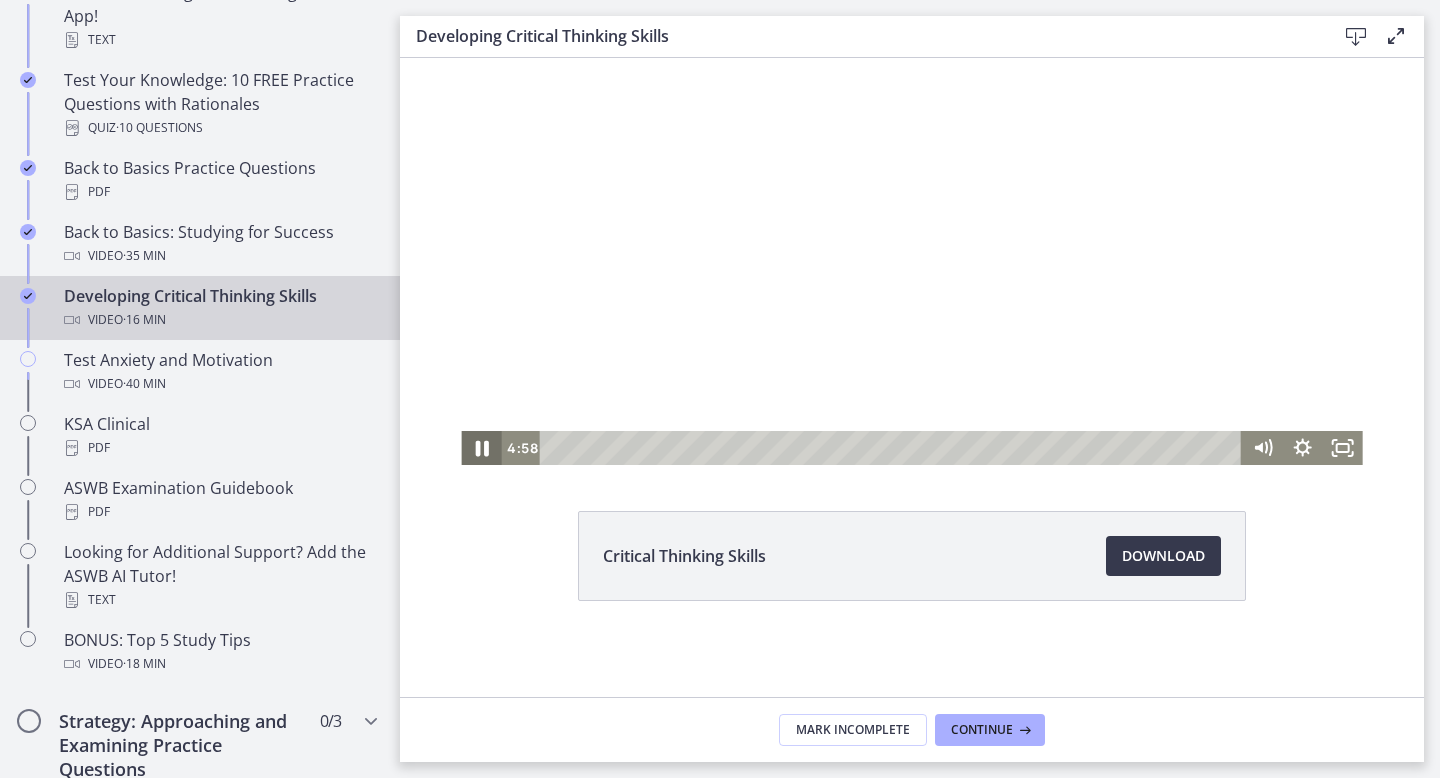 click 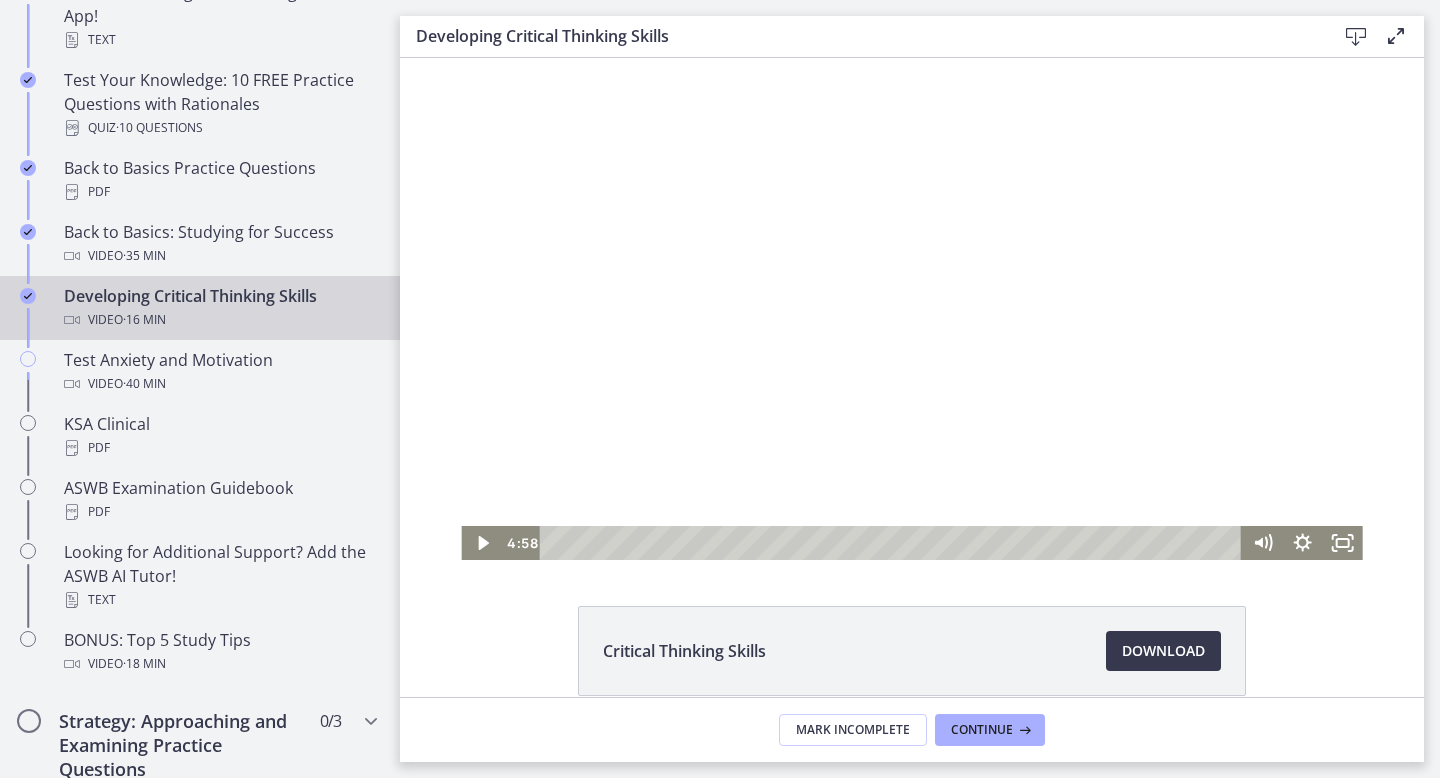 scroll, scrollTop: 0, scrollLeft: 0, axis: both 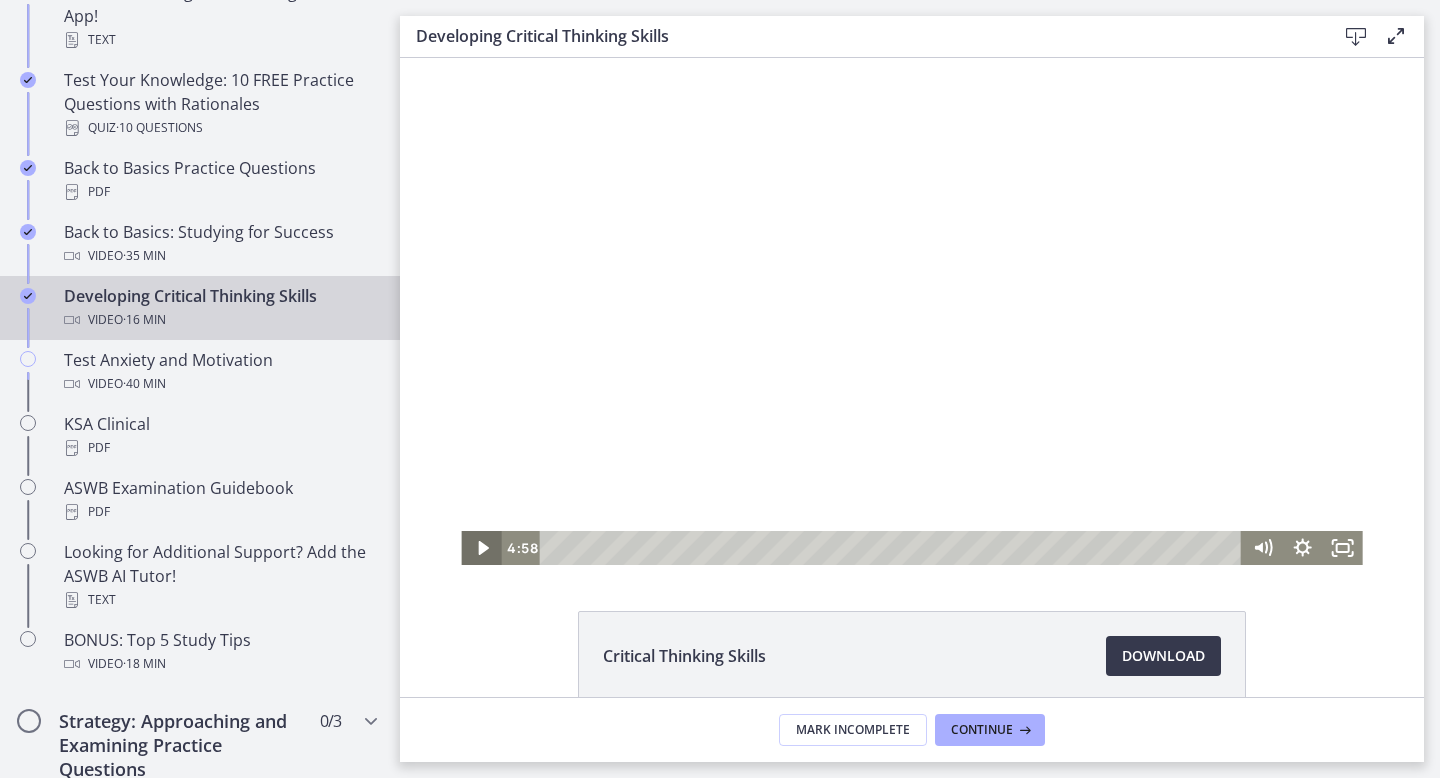 click 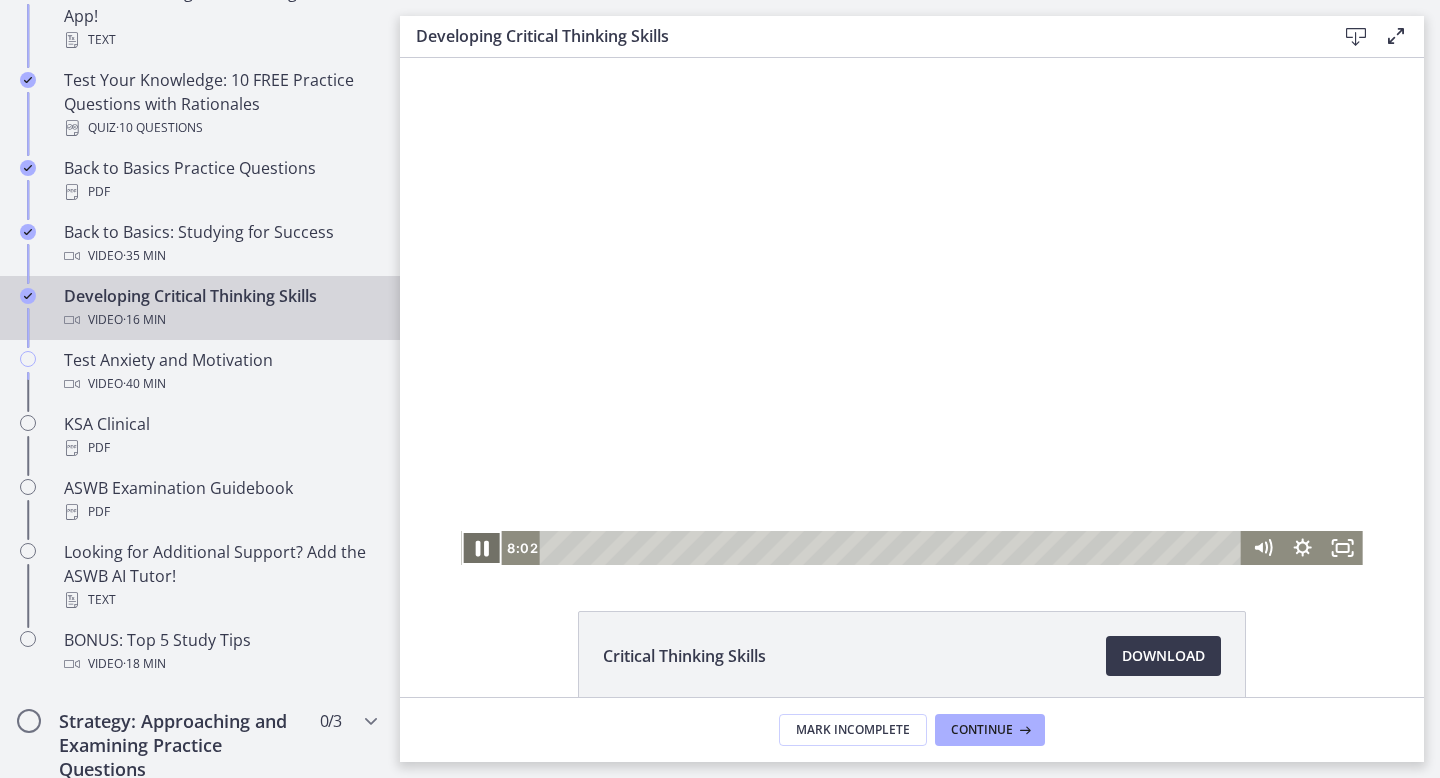 click 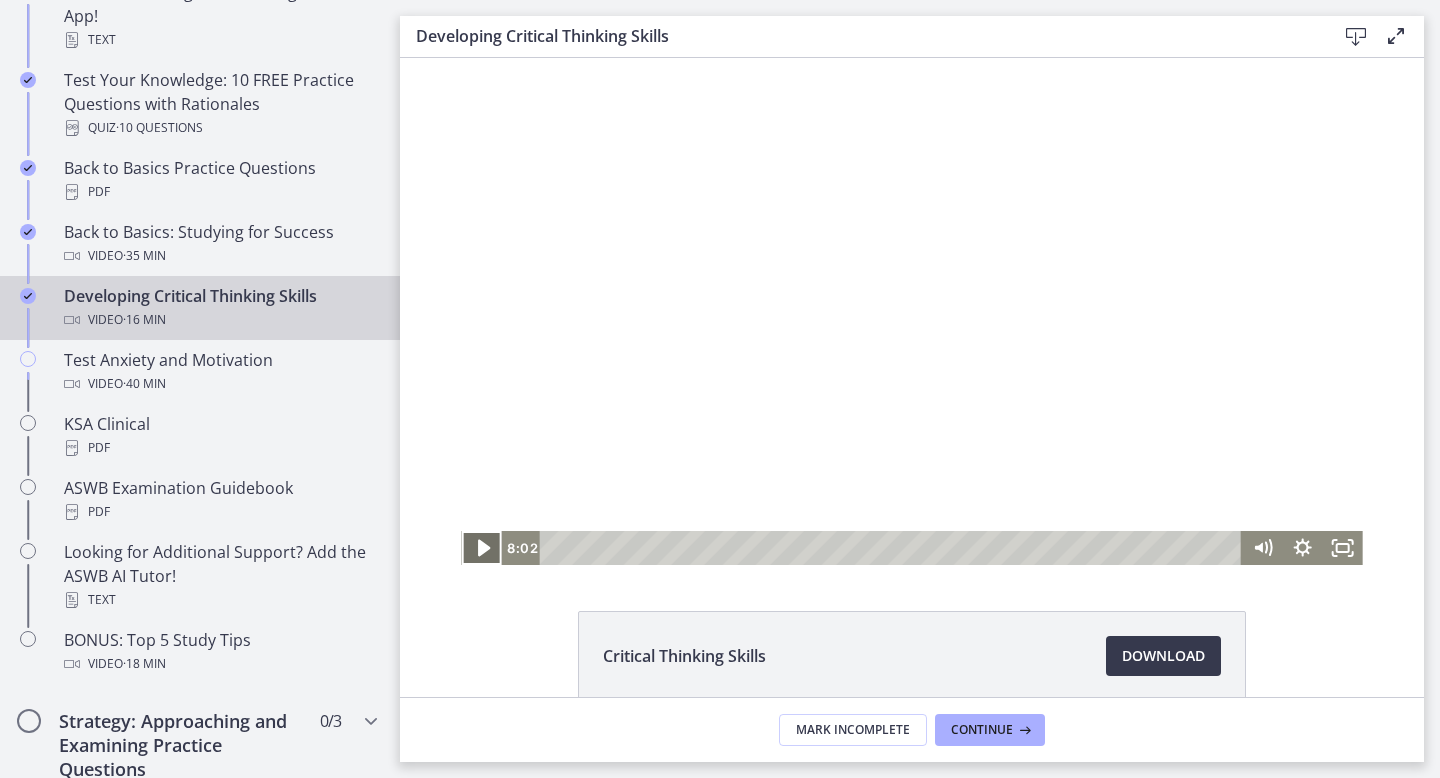 click 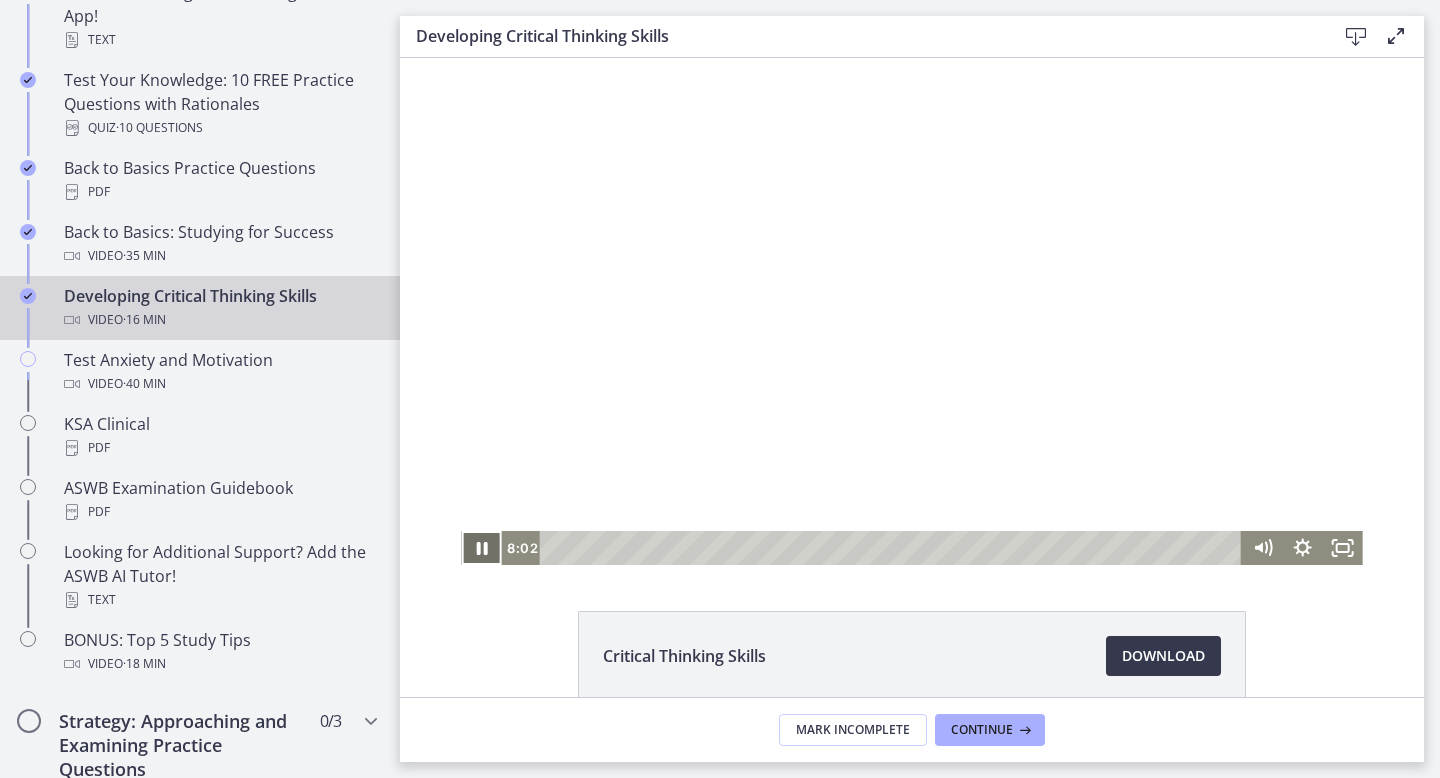click 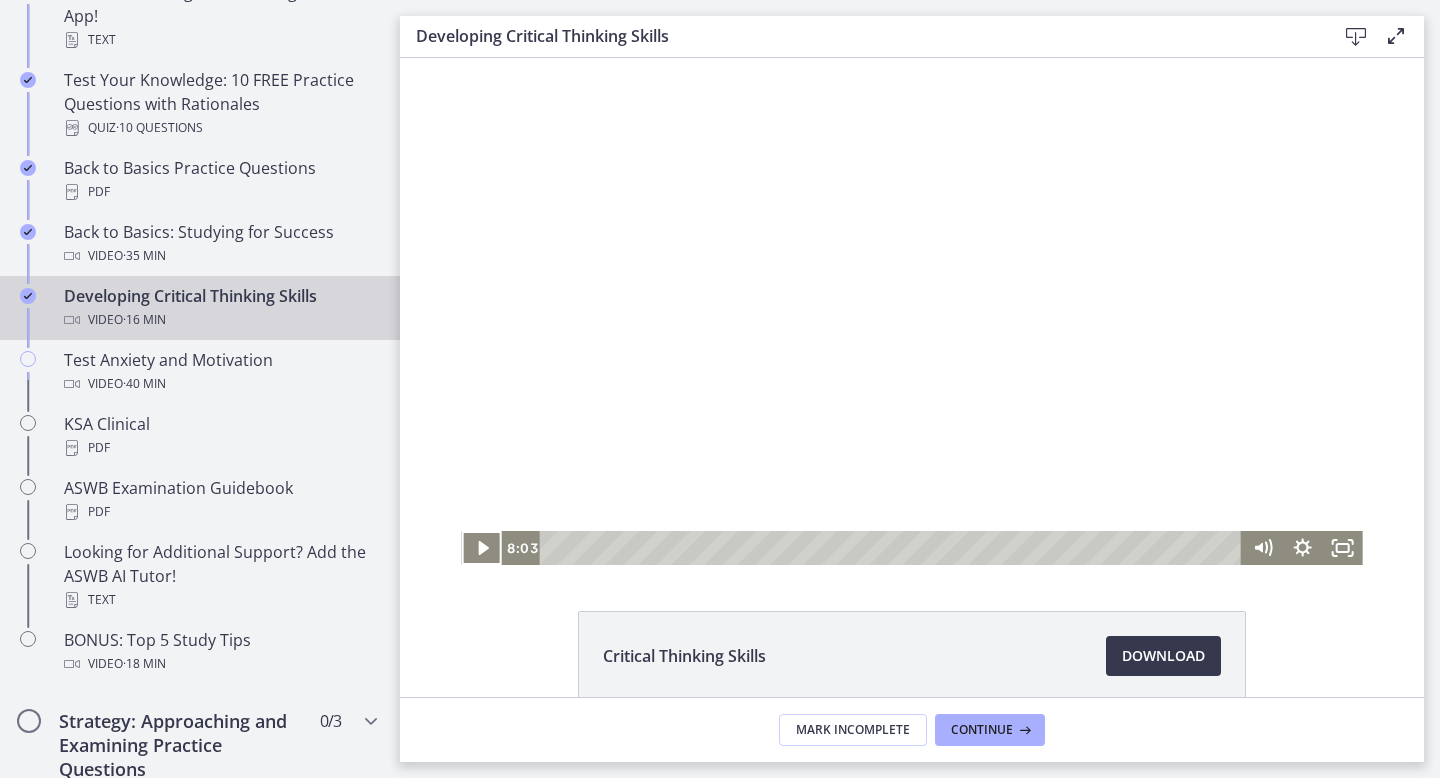 scroll, scrollTop: 4, scrollLeft: 0, axis: vertical 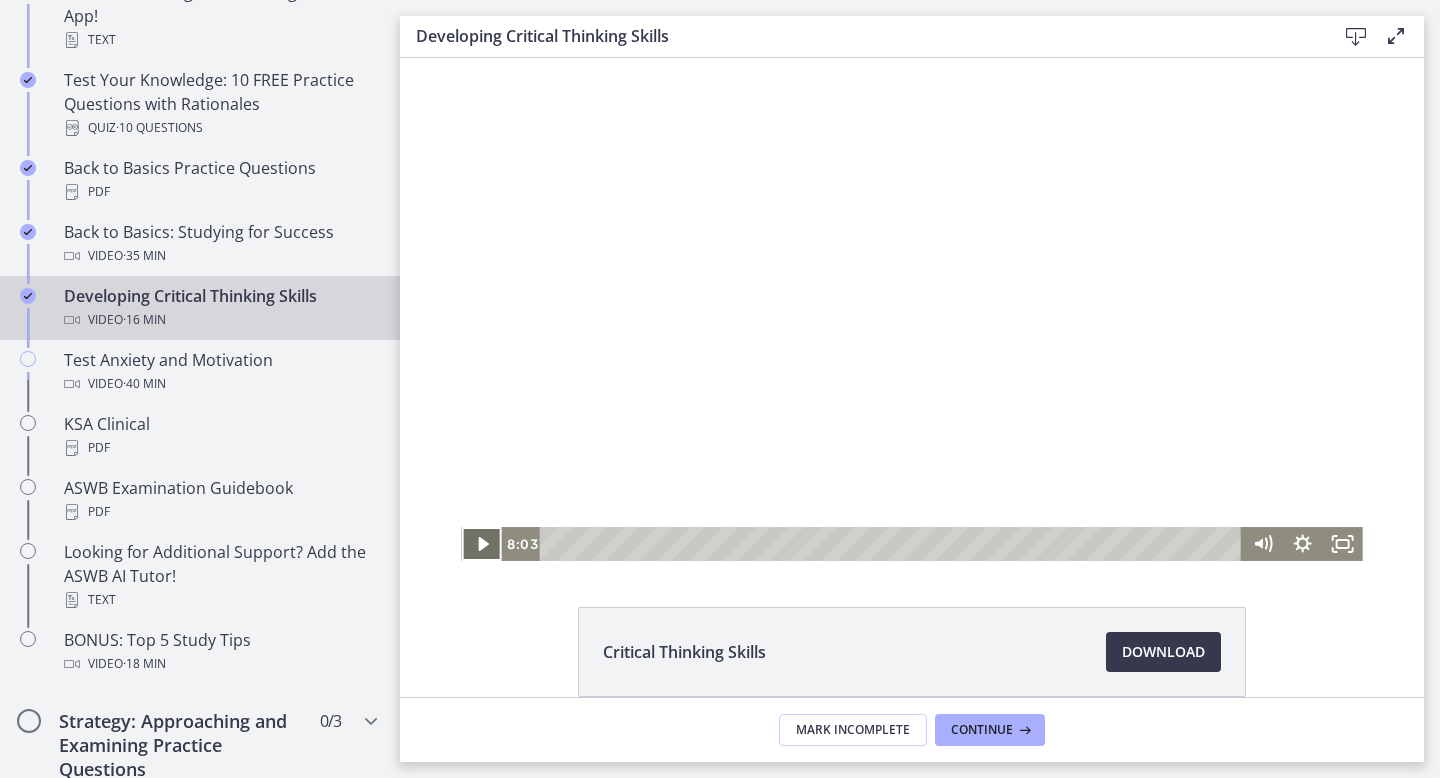 click 